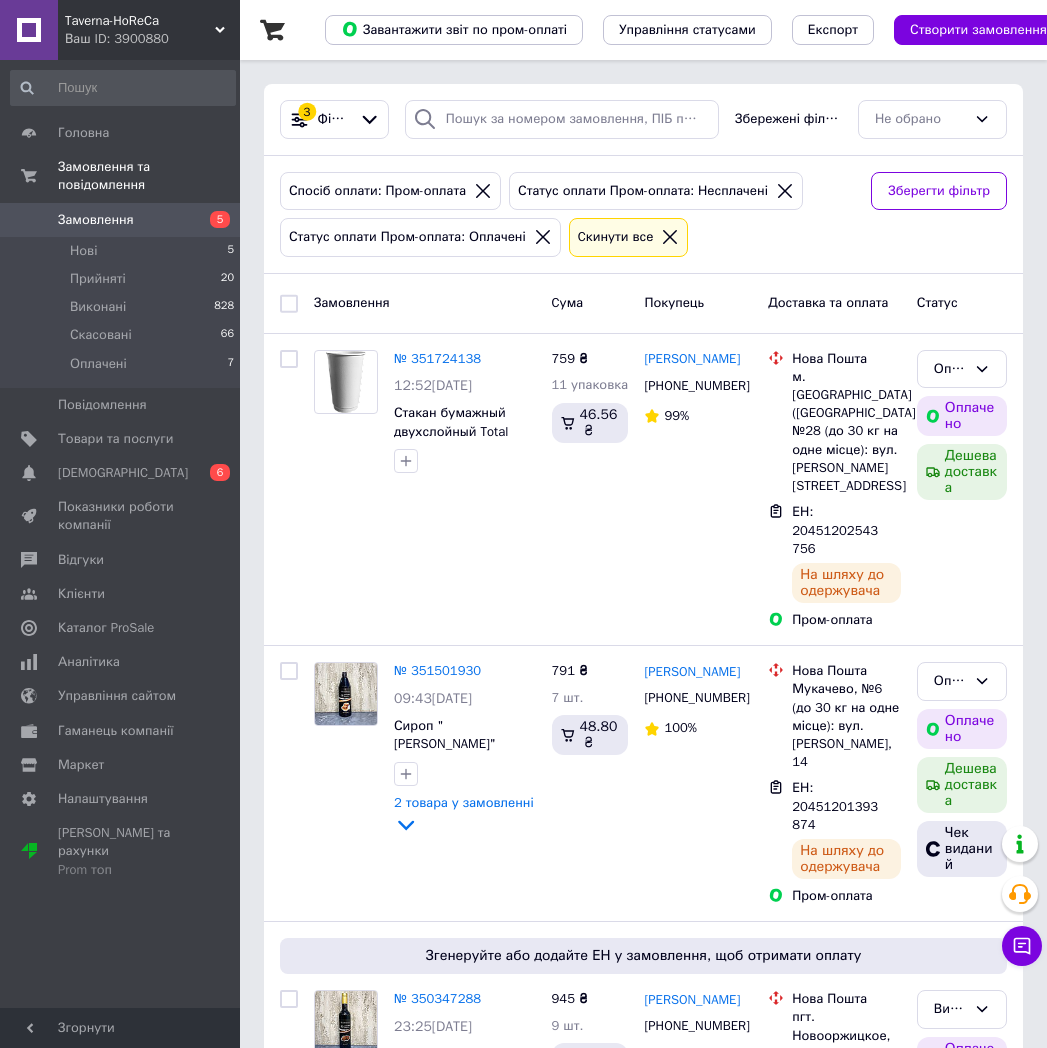 scroll, scrollTop: 0, scrollLeft: 0, axis: both 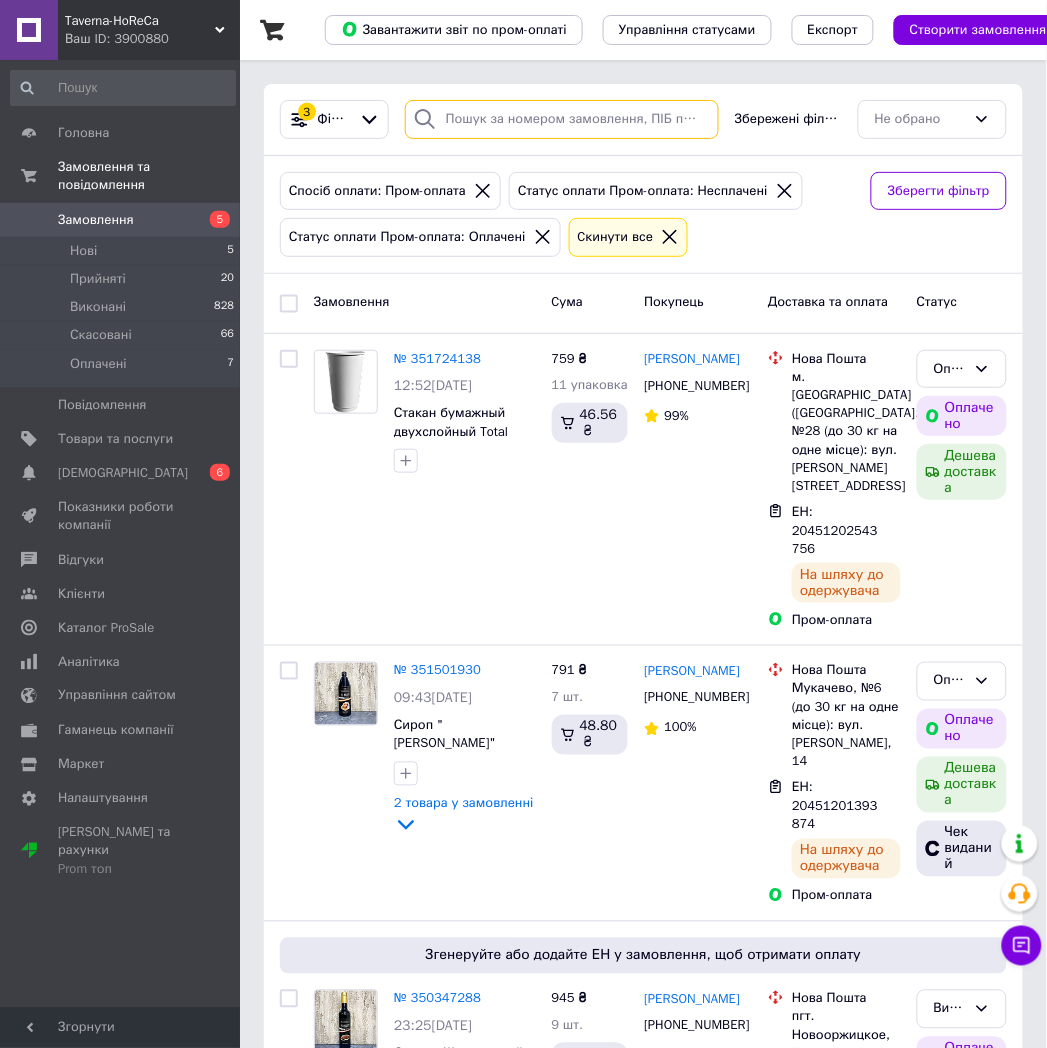 click at bounding box center [562, 119] 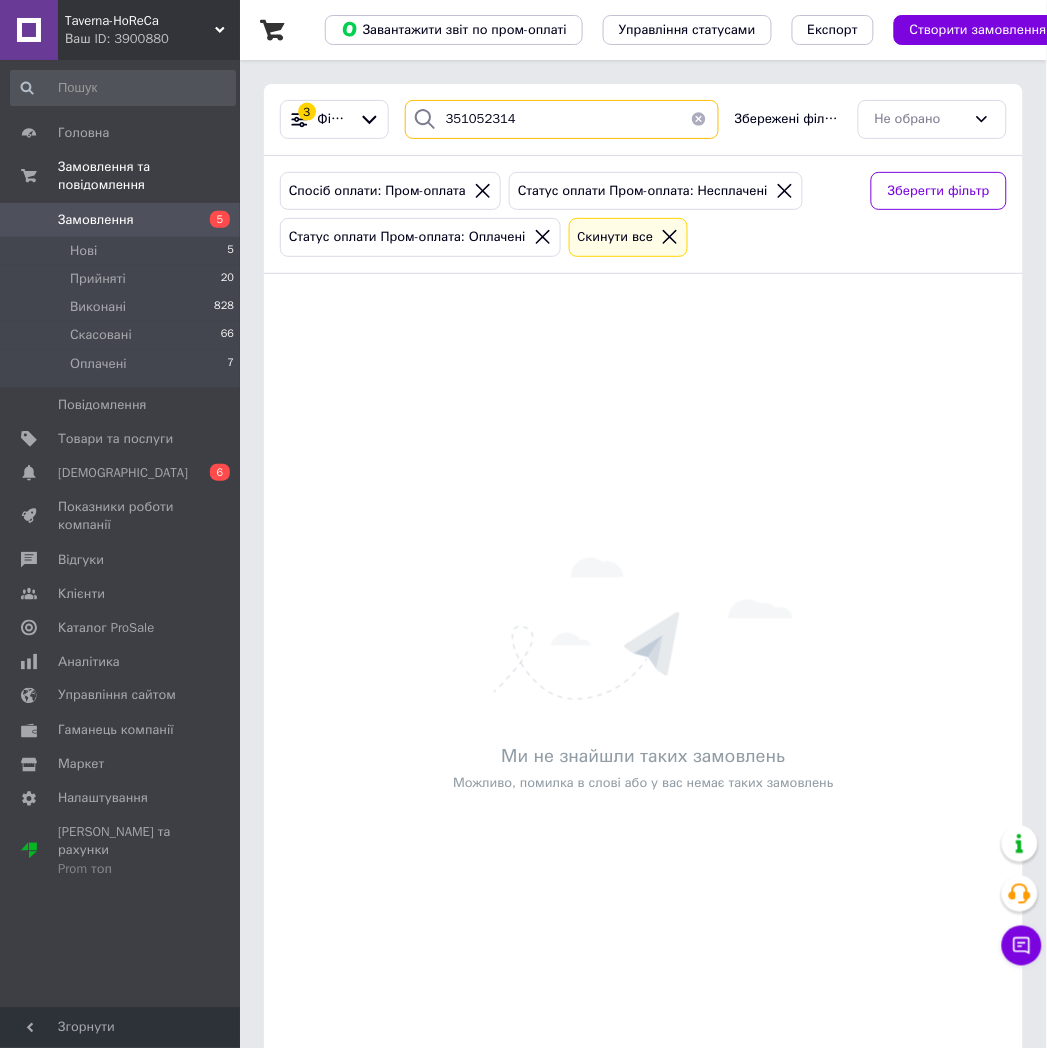 type on "351052314" 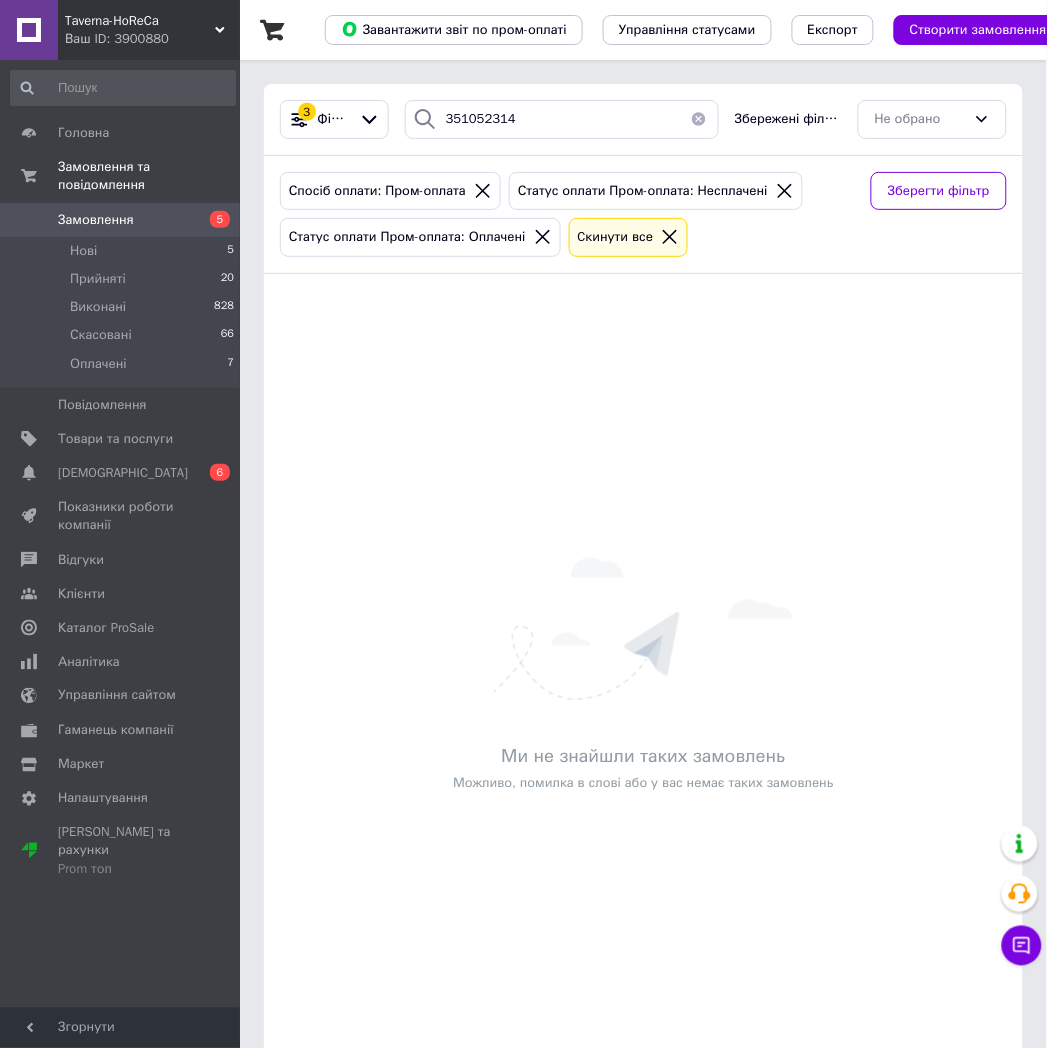 click 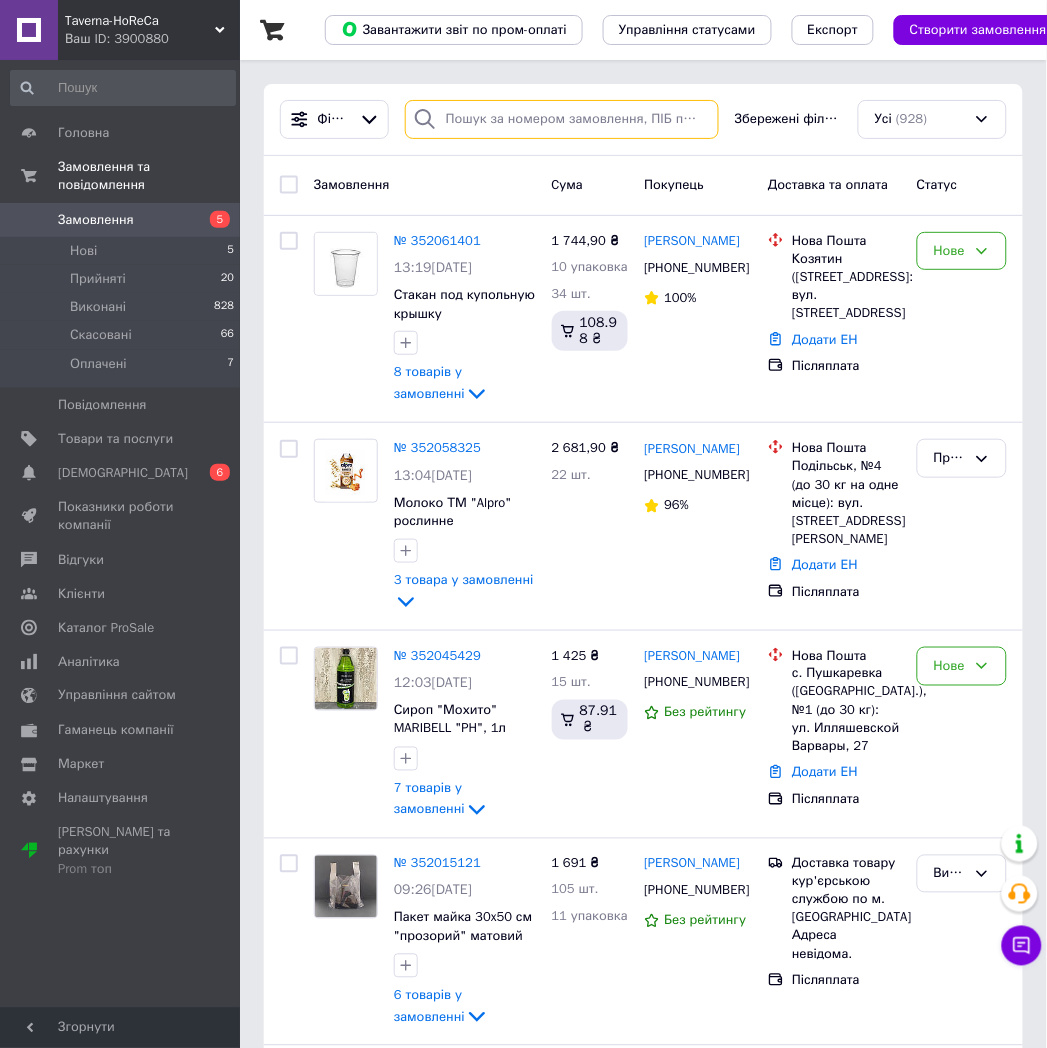click at bounding box center (562, 119) 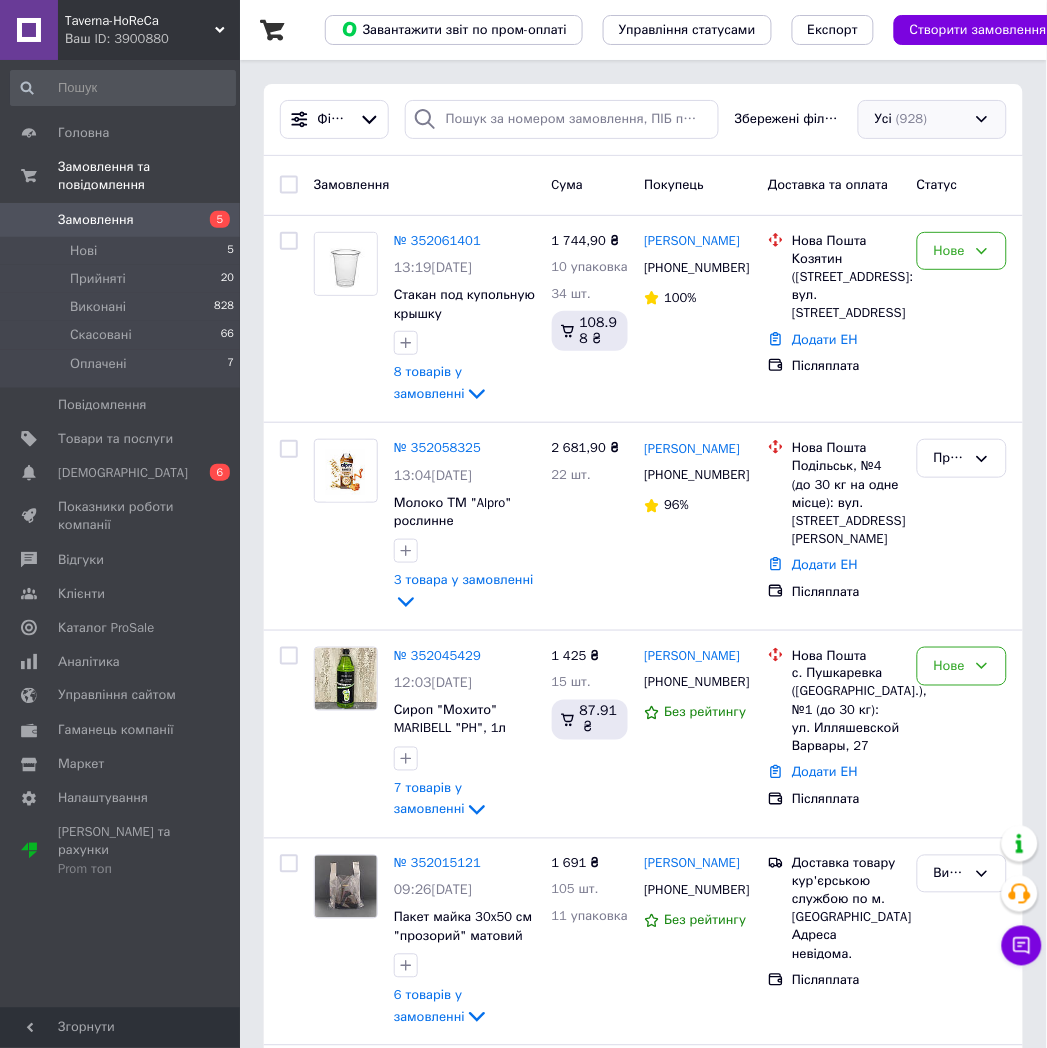 click on "Усі (928)" at bounding box center (932, 119) 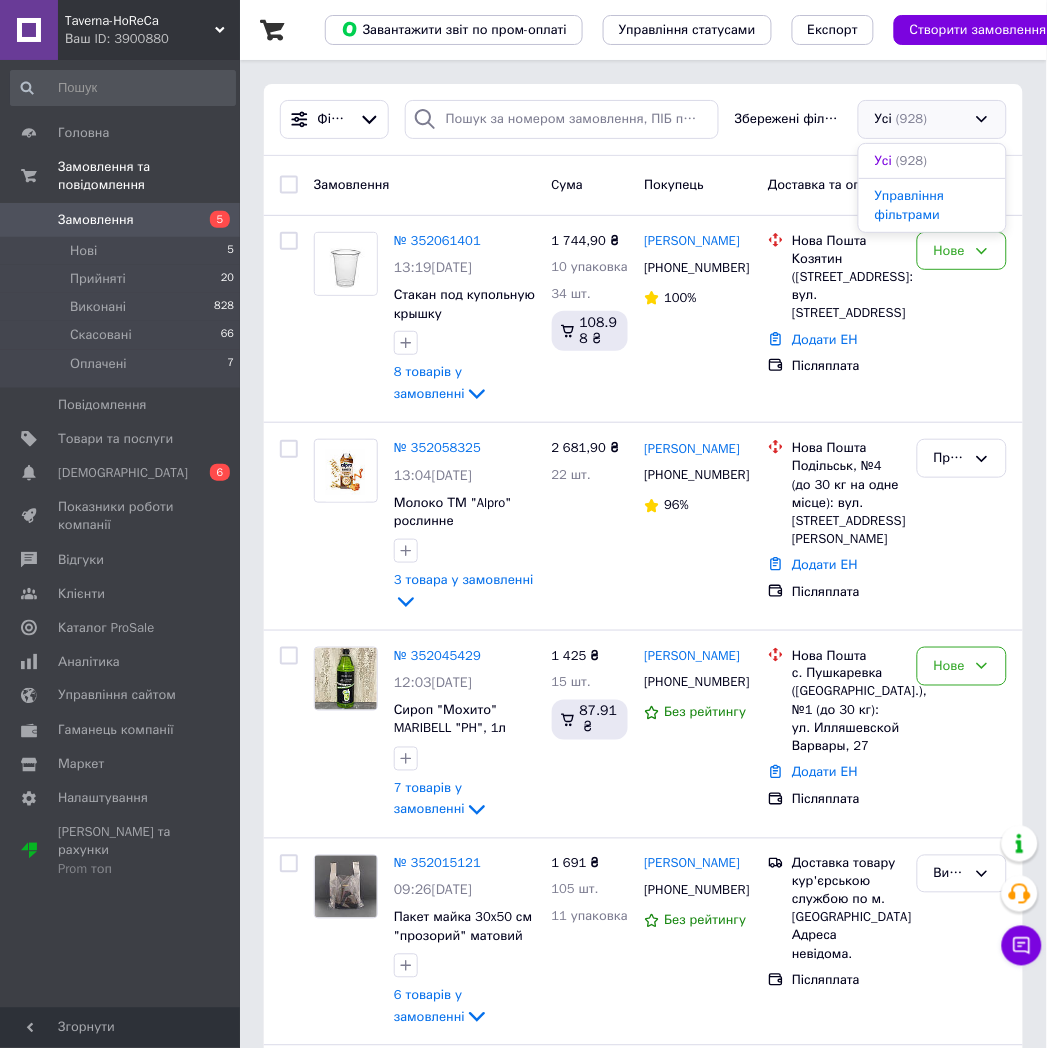 click on "Усі (928)" at bounding box center (932, 119) 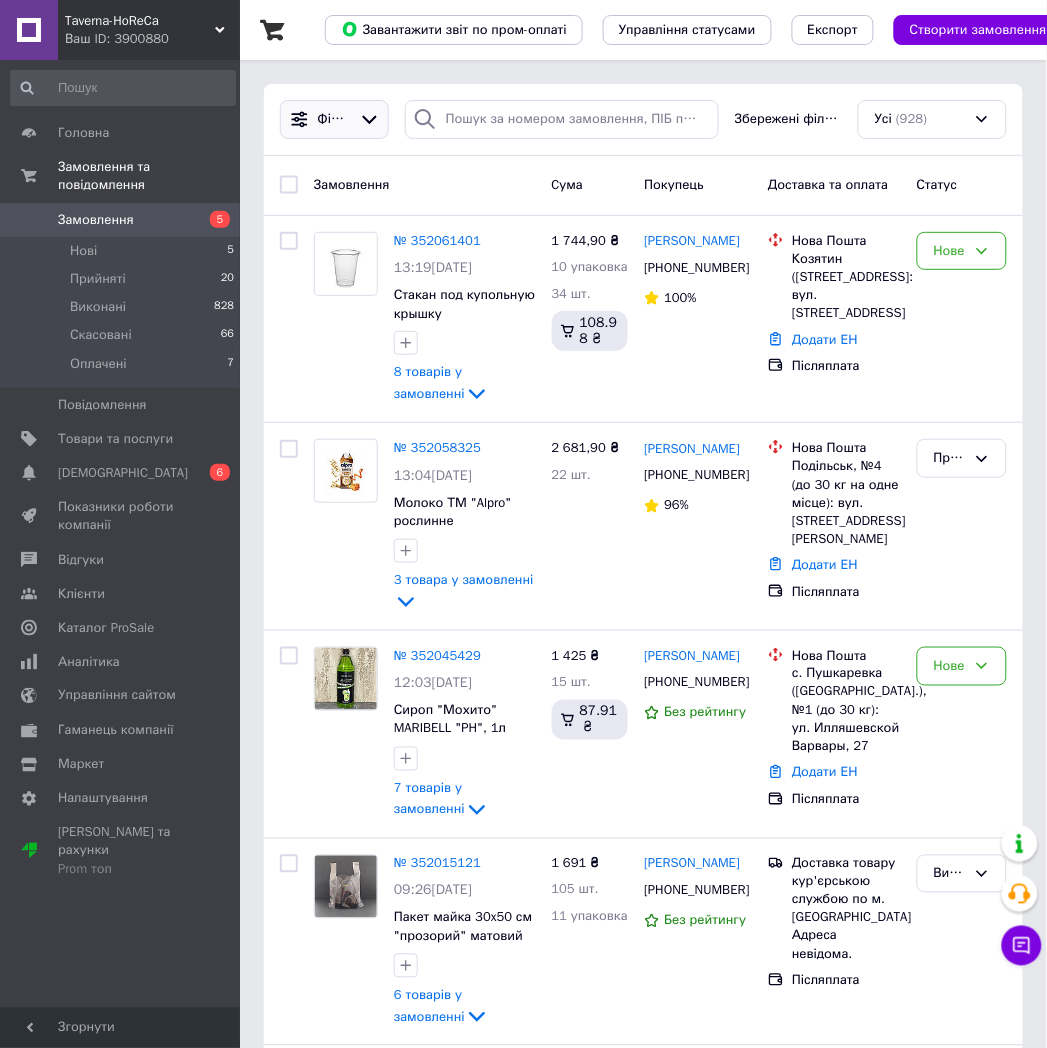 click 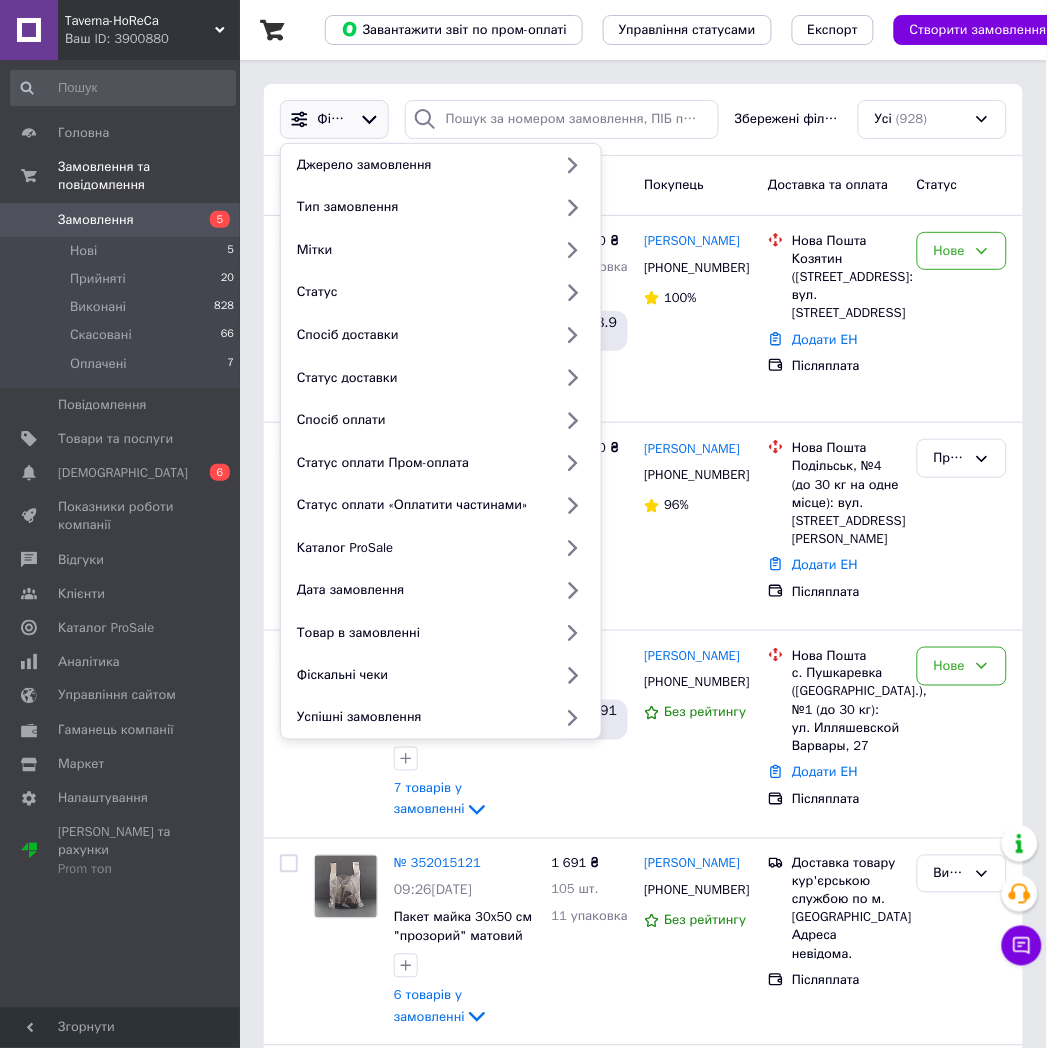 click on "Список замовлень   Завантажити звіт по пром-оплаті Управління статусами Експорт Створити замовлення Фільтри Джерело замовлення Тип замовлення Мітки Статус Спосіб доставки Статус доставки Спосіб оплати Статус оплати Пром-оплата Статус оплати «Оплатити частинами» Каталог ProSale Дата замовлення Товар в замовленні Фіскальні чеки Успішні замовлення Збережені фільтри: Усі (928) Замовлення Cума Покупець Доставка та оплата Статус № 352061401 13:19[DATE] Стакан под купольную крышку "SUMМERTIME" 360мл., 50шт/рук. 8 товарів у замовленні 1 744,90 ₴ 10 упаковка 34 шт. 108.98 ₴ [PHONE_NUMBER] 100% 1" at bounding box center [643, 2615] 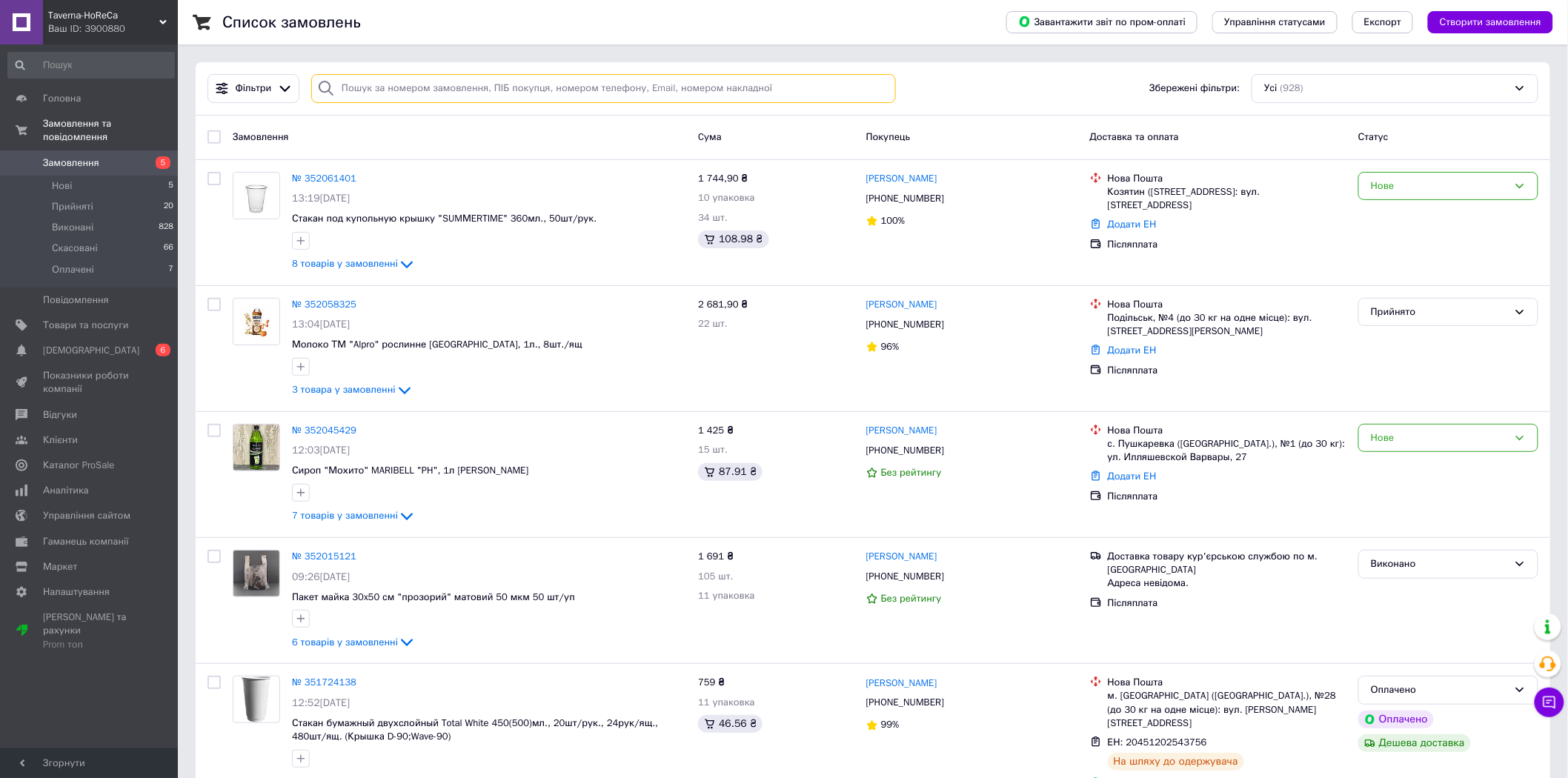 click at bounding box center [603, 88] 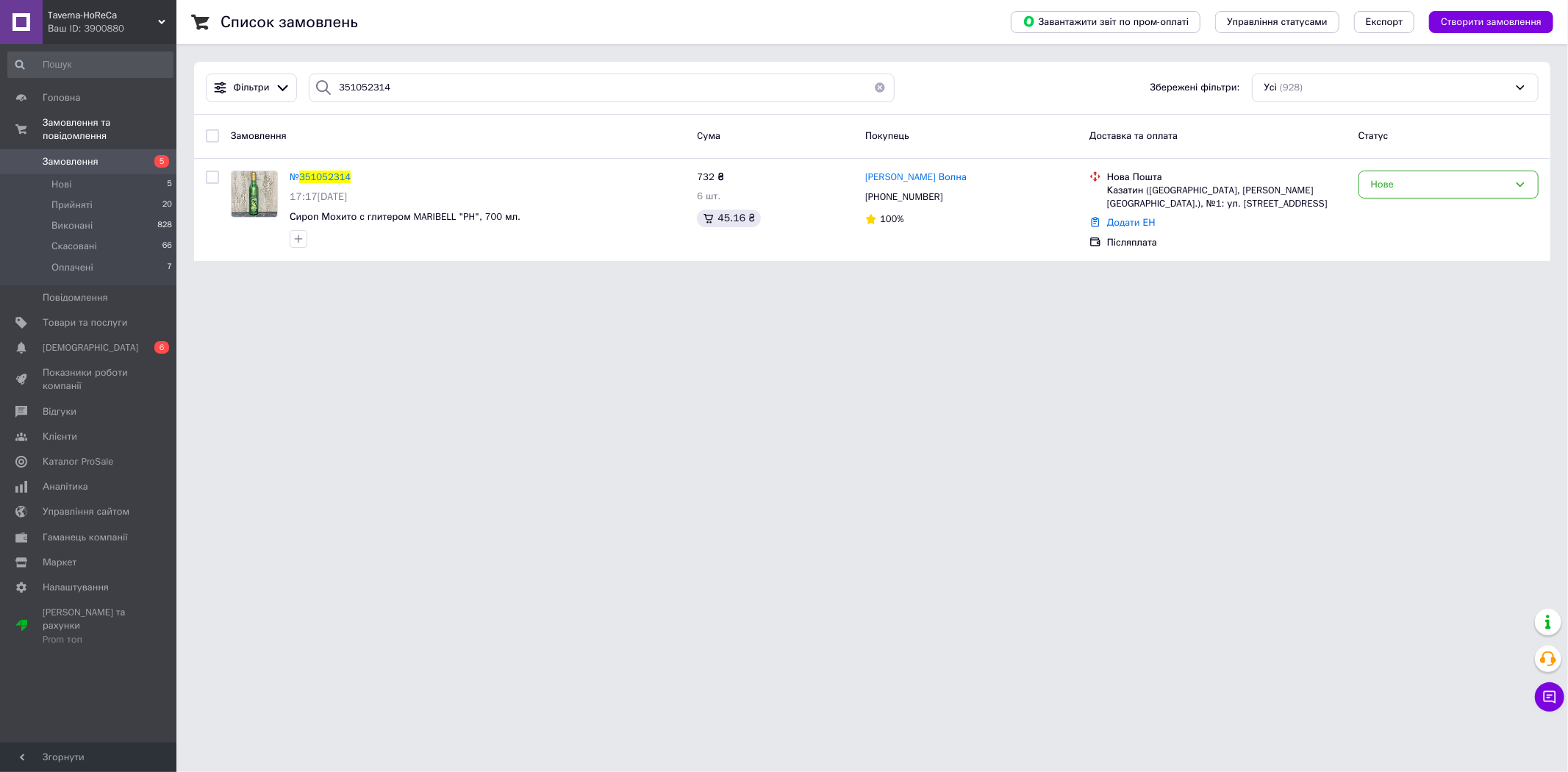 click on "Taverna-HoReCa Ваш ID: 3900880 Сайт Taverna-HoReCa Кабінет покупця Перевірити стан системи Сторінка на порталі Довідка Вийти Головна Замовлення та повідомлення Замовлення 5 Нові 5 Прийняті 20 Виконані 828 Скасовані 66 Оплачені 7 Повідомлення 0 Товари та послуги Сповіщення 0 6 Показники роботи компанії Відгуки Клієнти Каталог ProSale Аналітика Управління сайтом Гаманець компанії [PERSON_NAME] Тарифи та рахунки Prom топ Згорнути
Список замовлень   Завантажити звіт по пром-оплаті Управління статусами Експорт 351052314" at bounding box center (784, 139) 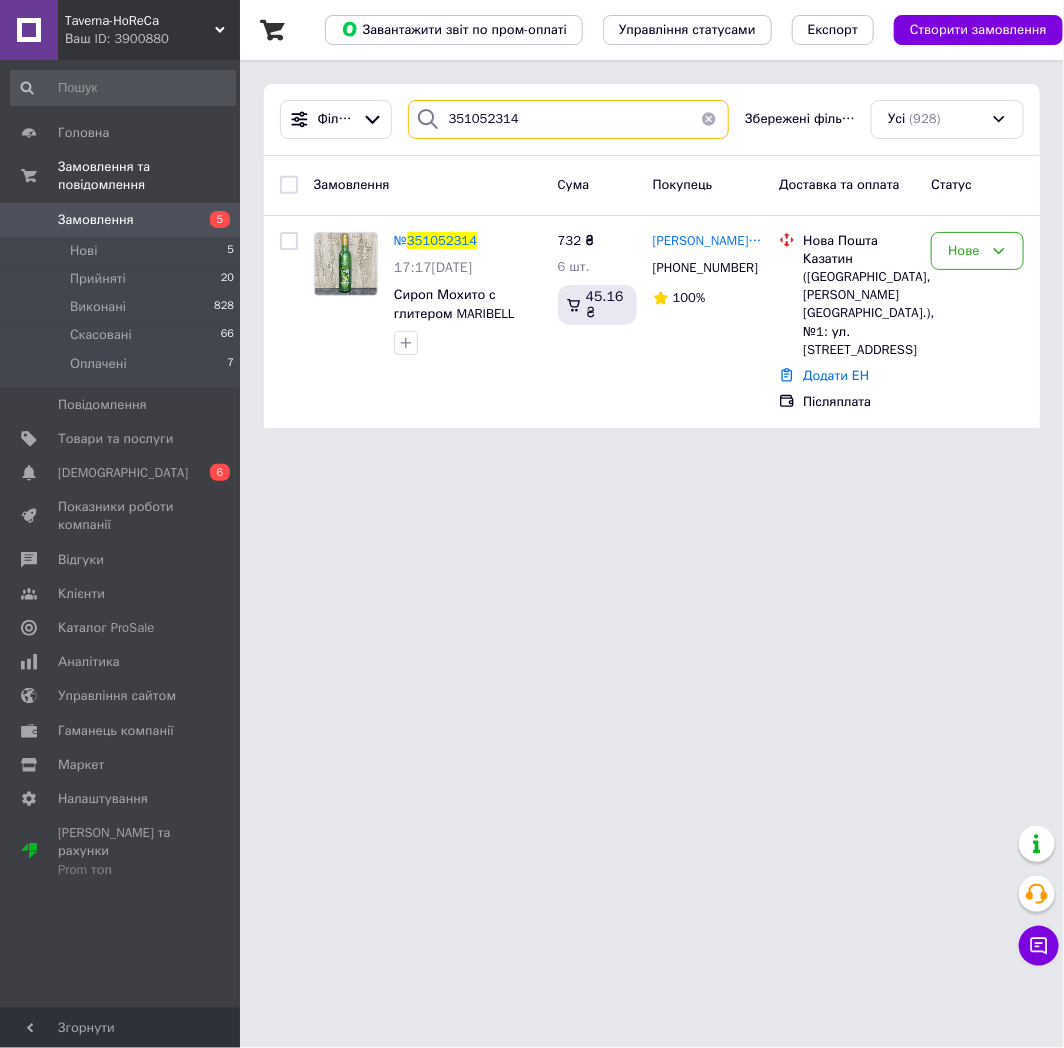 click on "351052314" at bounding box center (569, 119) 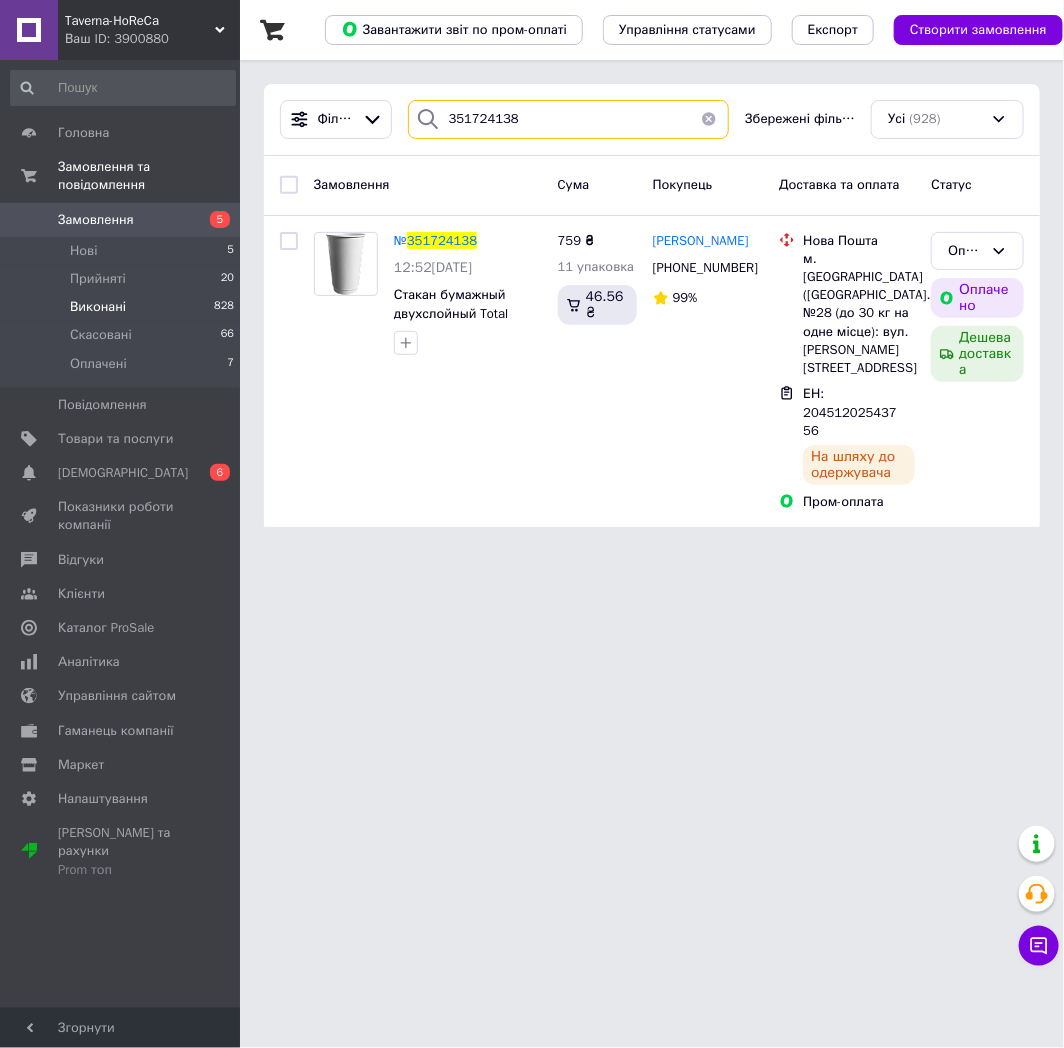 type on "351724138" 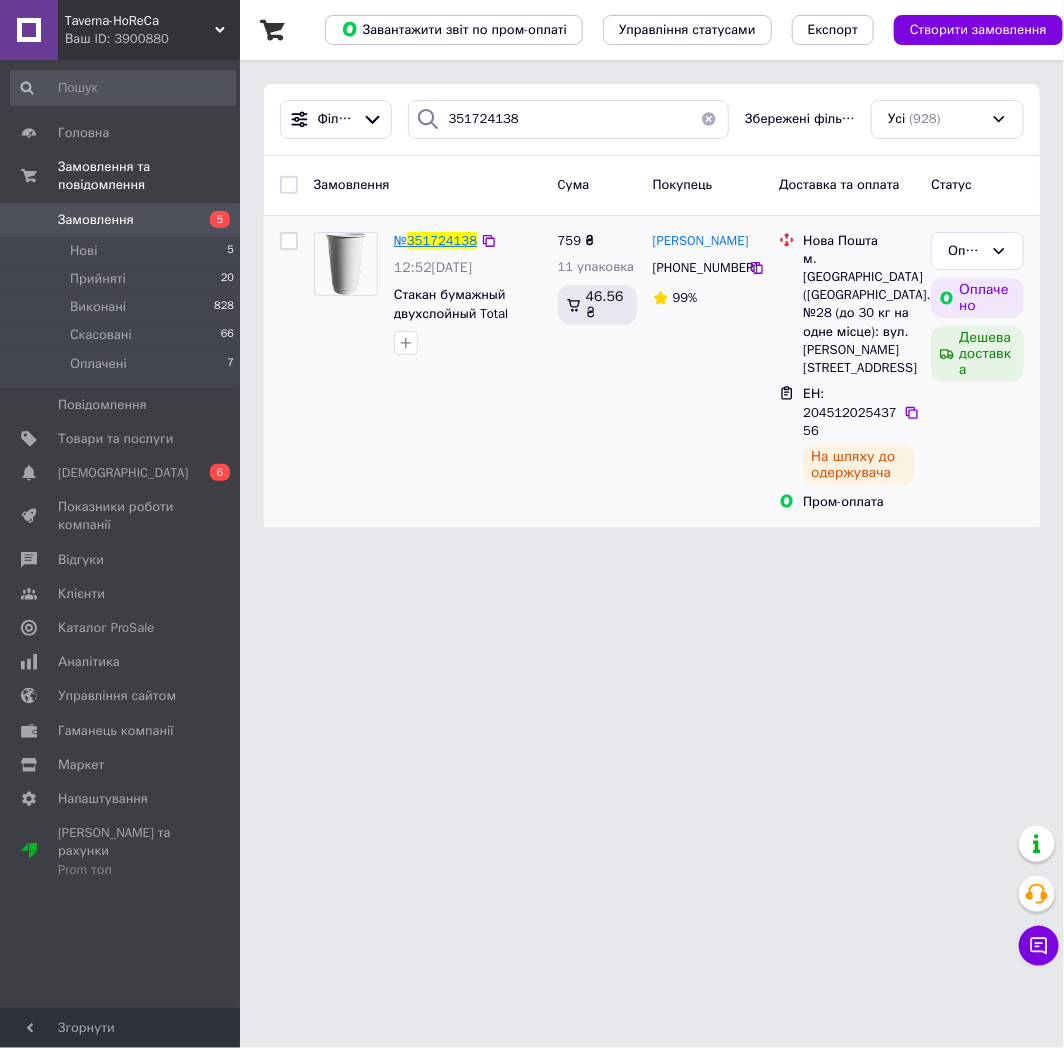 click on "351724138" at bounding box center [442, 240] 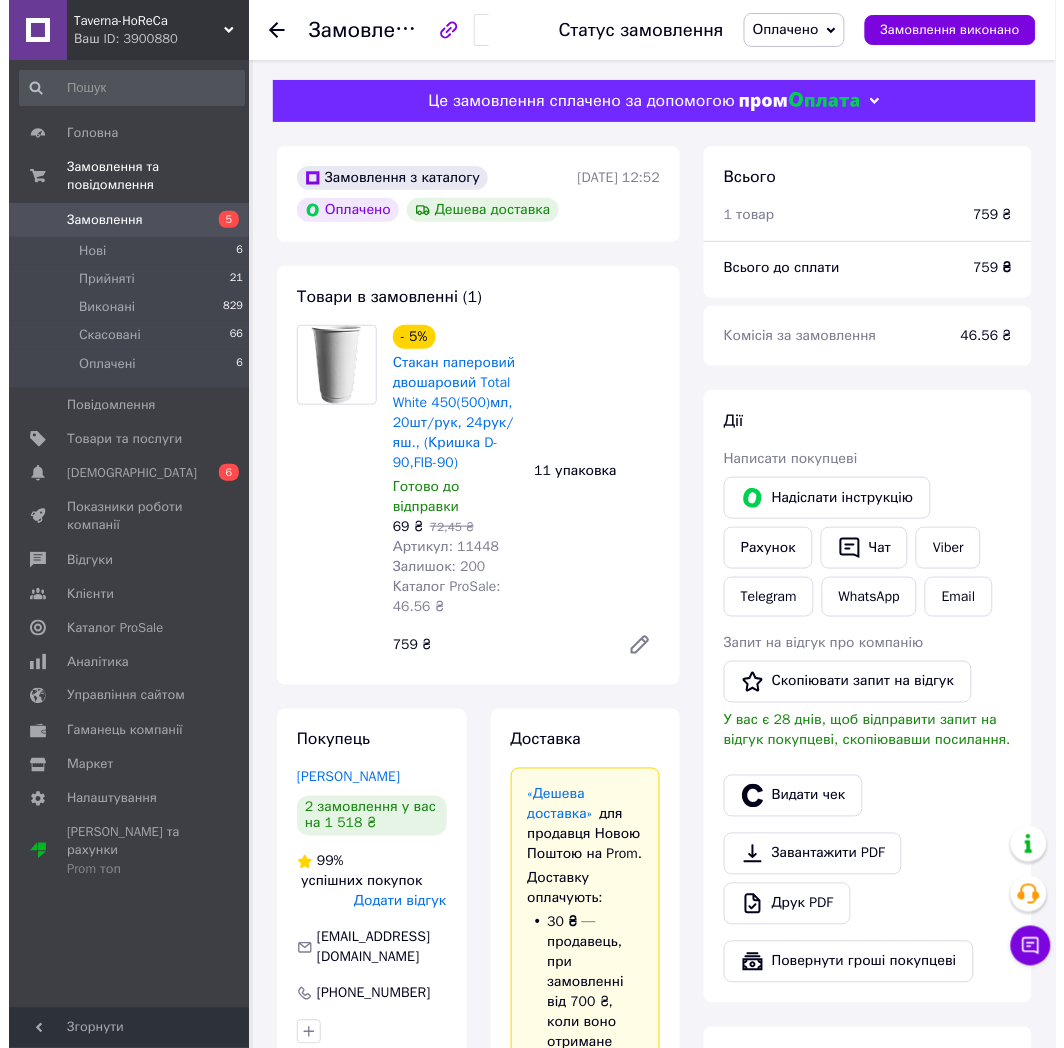 scroll, scrollTop: 204, scrollLeft: 0, axis: vertical 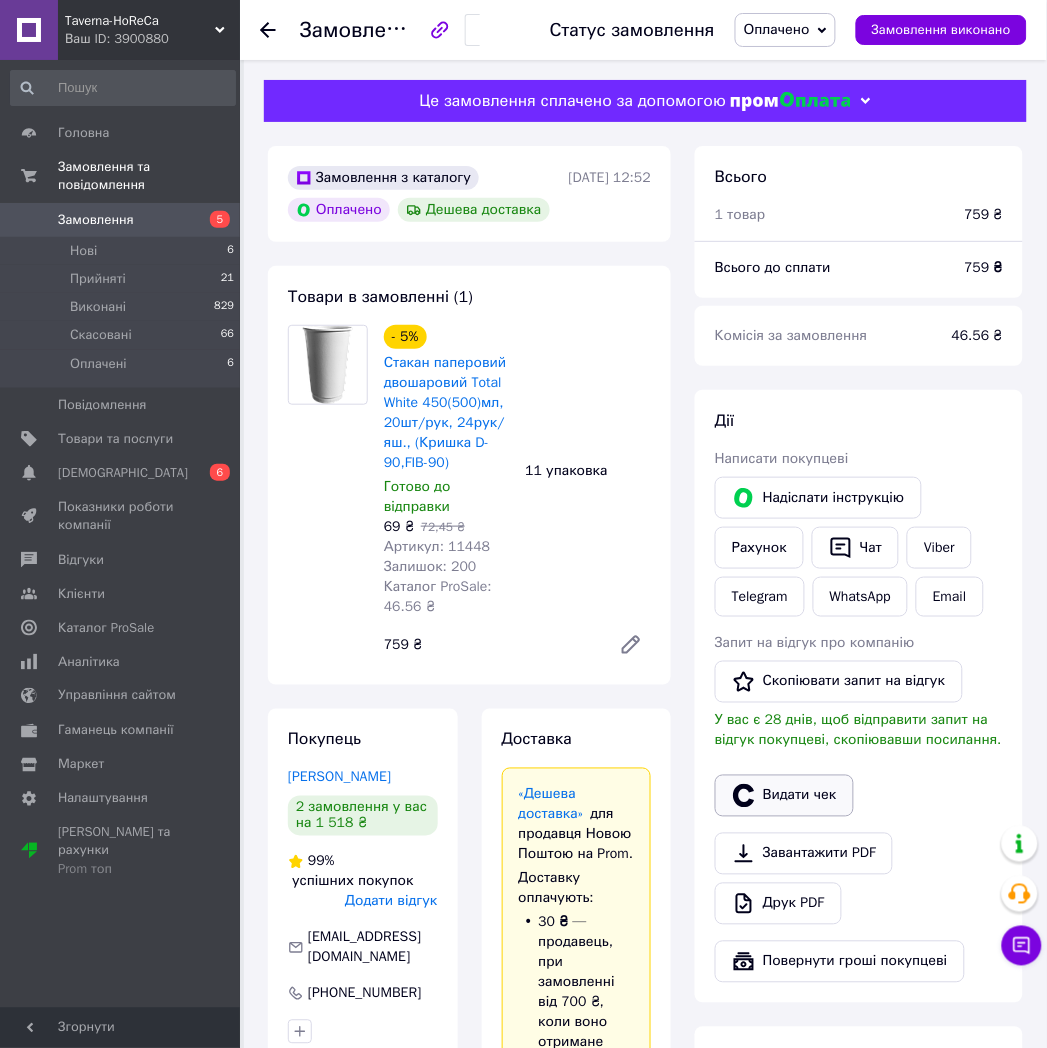 click on "Видати чек" at bounding box center [784, 796] 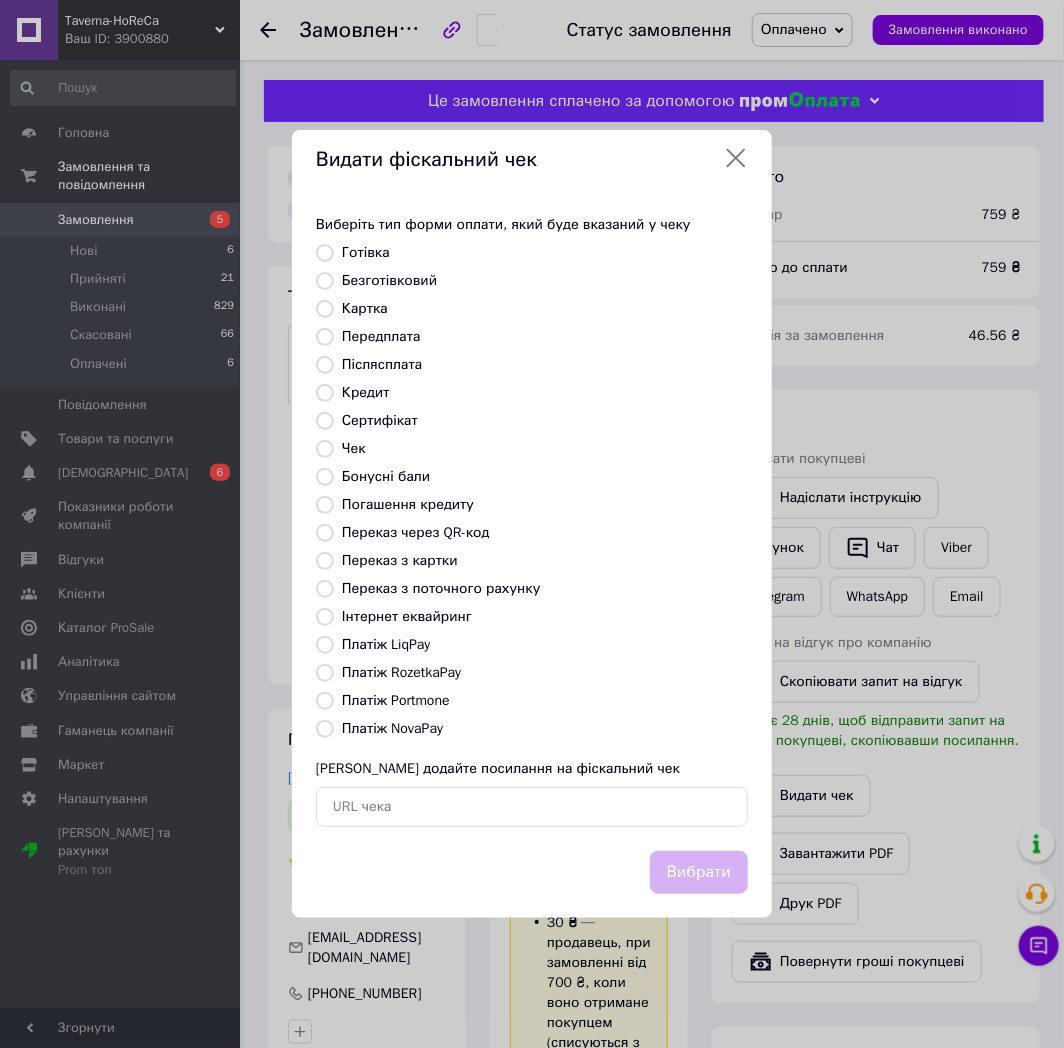 click on "Платіж RozetkaPay" at bounding box center (401, 672) 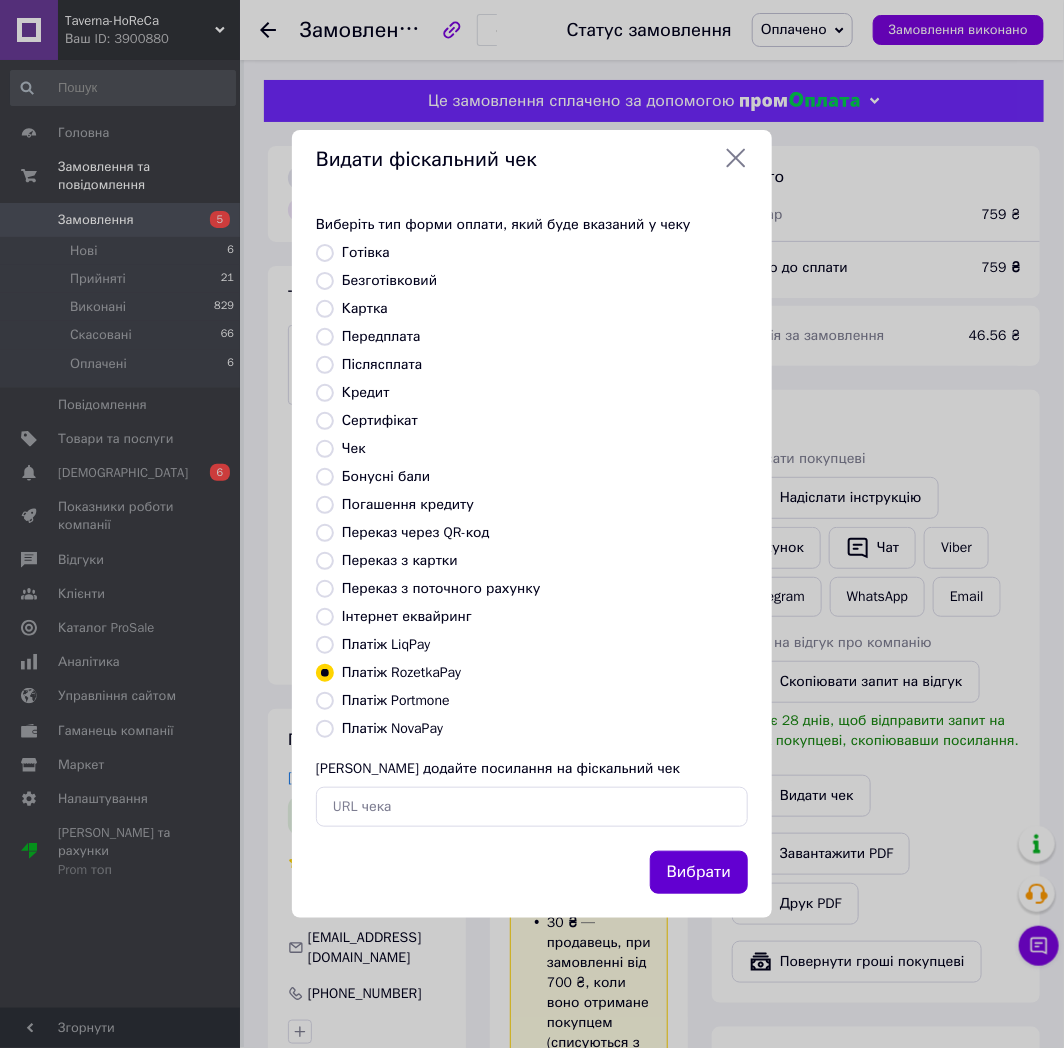 click on "Вибрати" at bounding box center (699, 872) 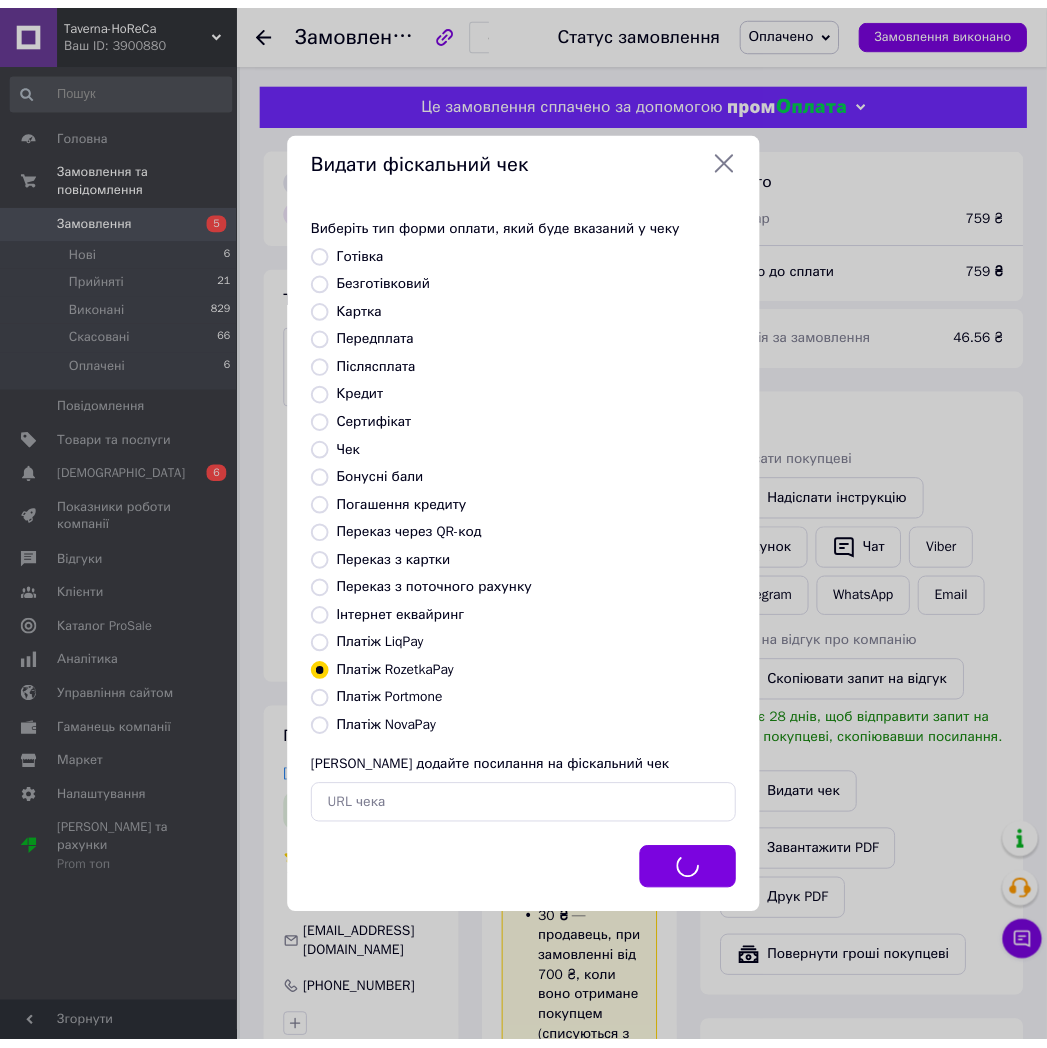scroll, scrollTop: 204, scrollLeft: 0, axis: vertical 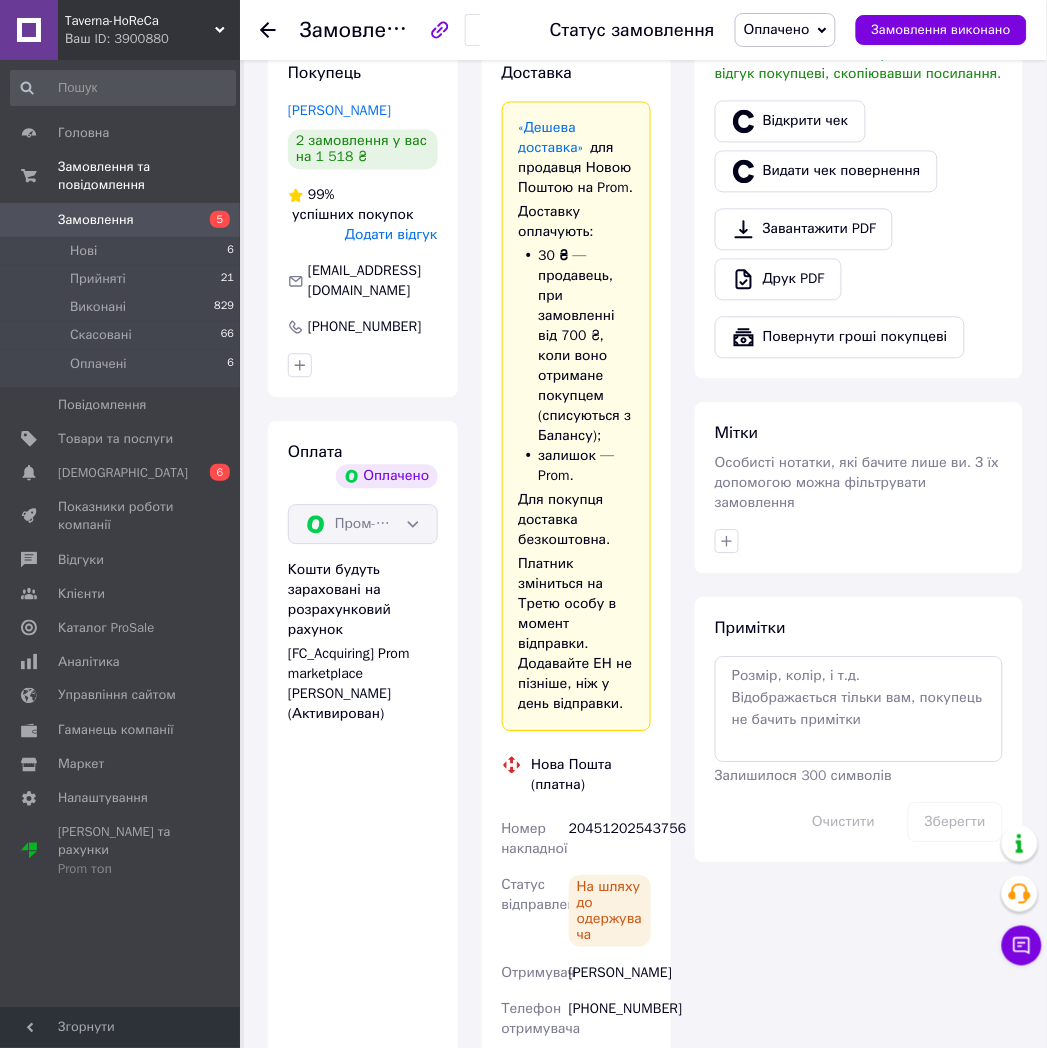 click on "[PHONE_NUMBER]" at bounding box center (365, 328) 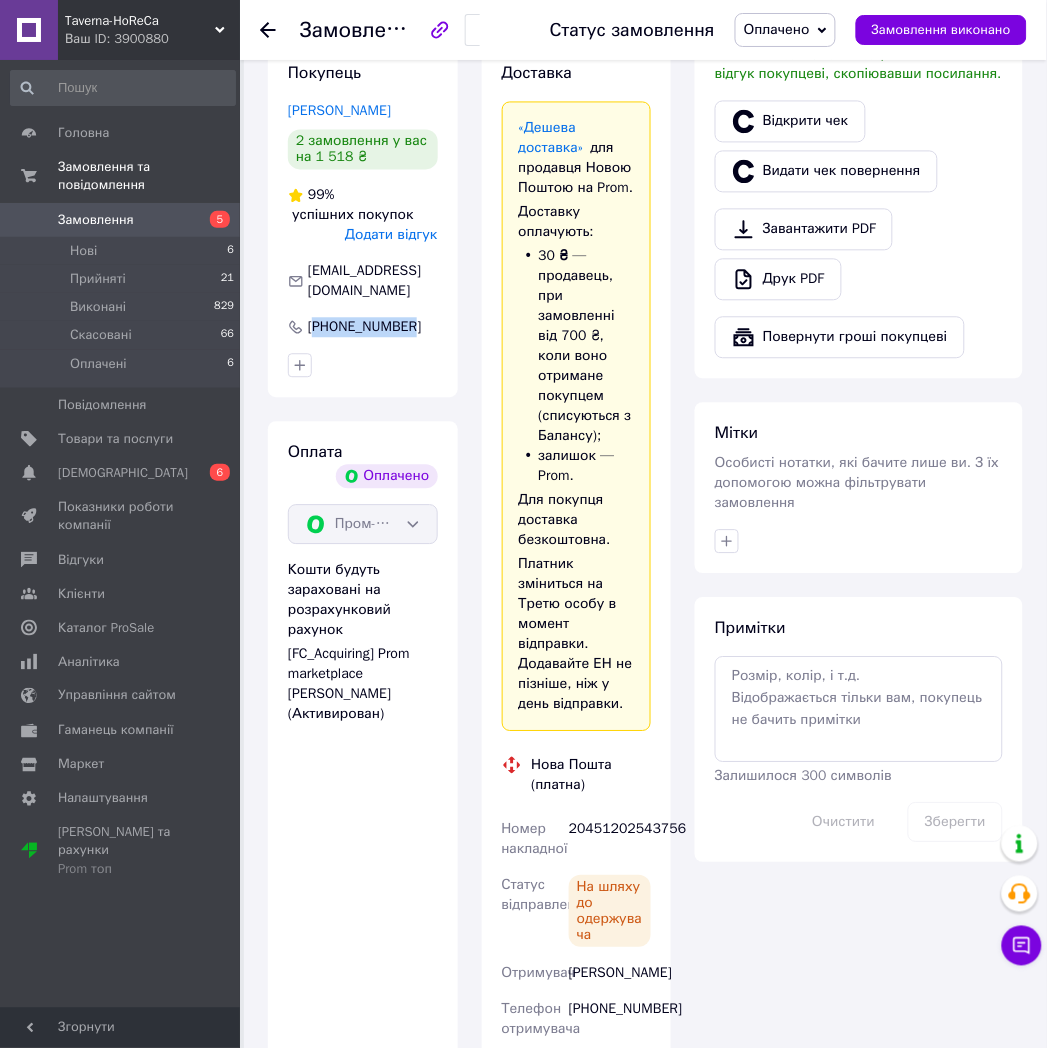 click on "[PHONE_NUMBER]" at bounding box center [365, 328] 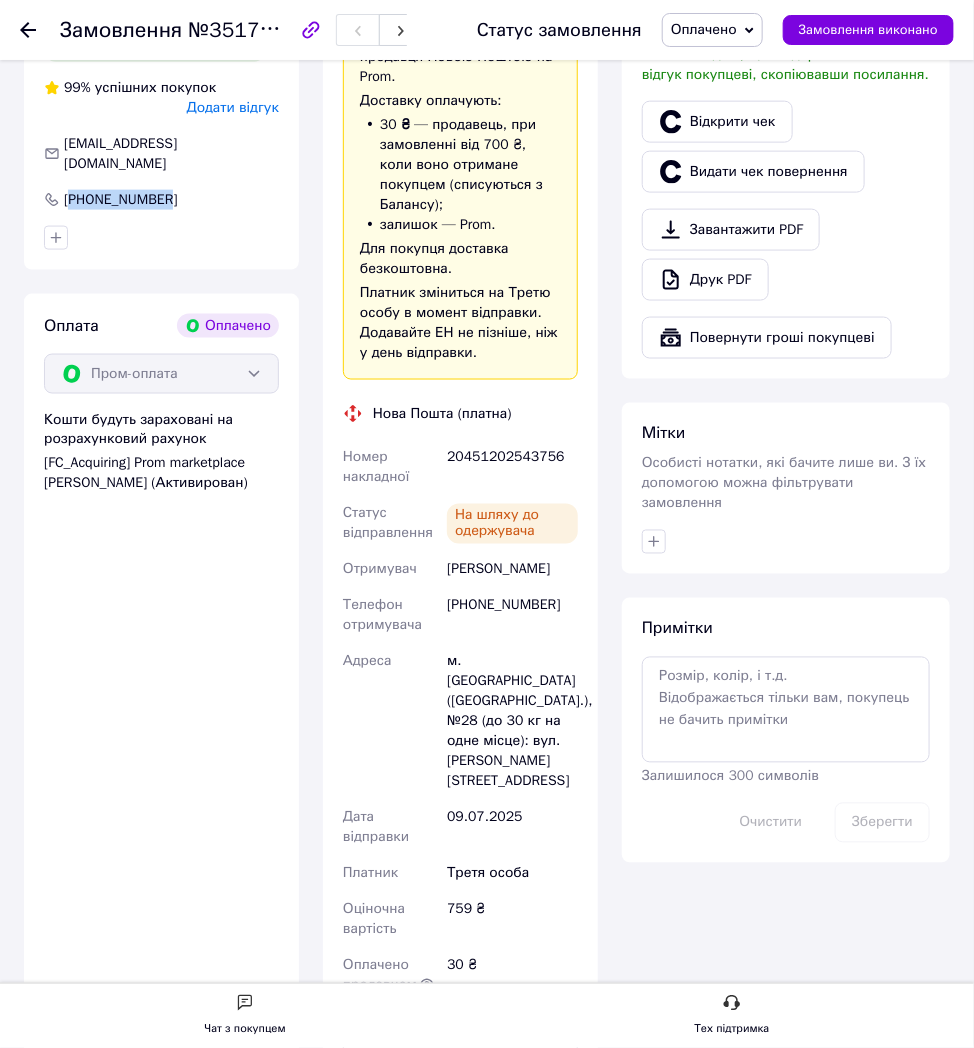 scroll, scrollTop: 44, scrollLeft: 0, axis: vertical 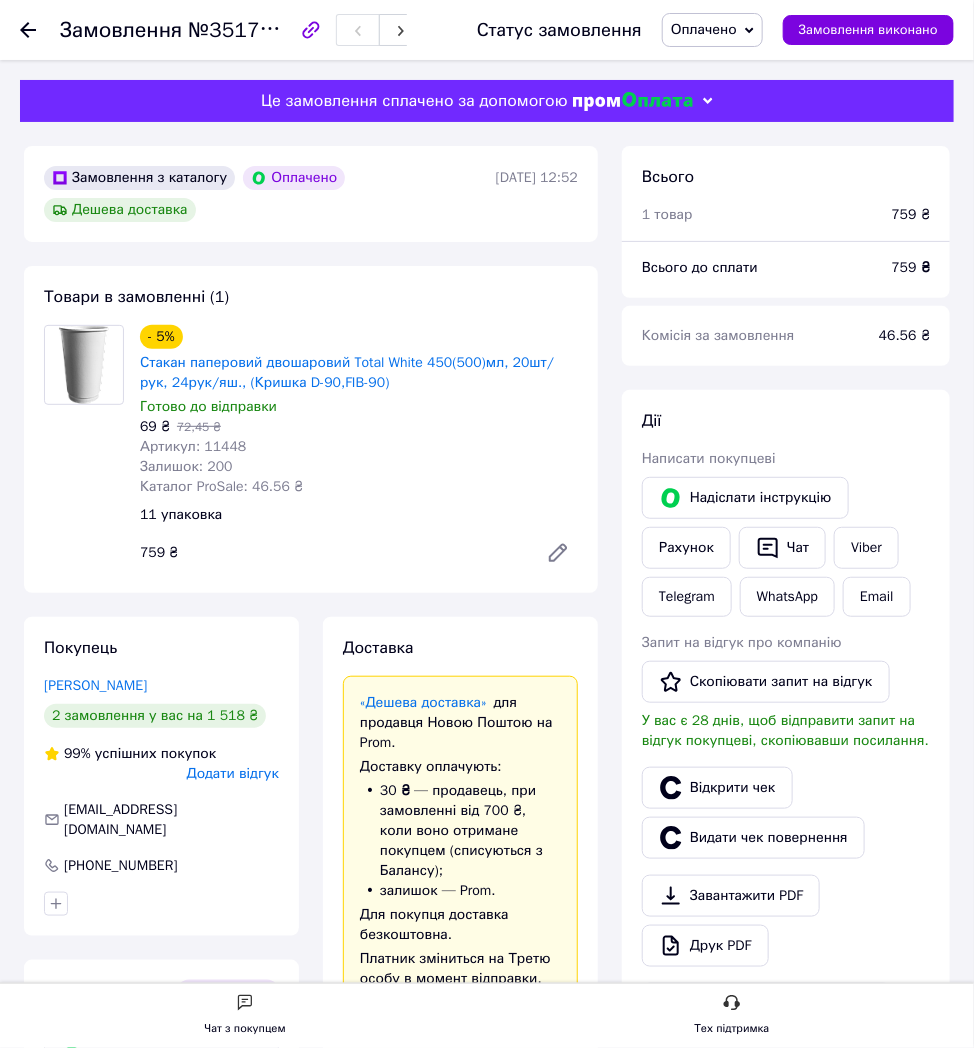 click 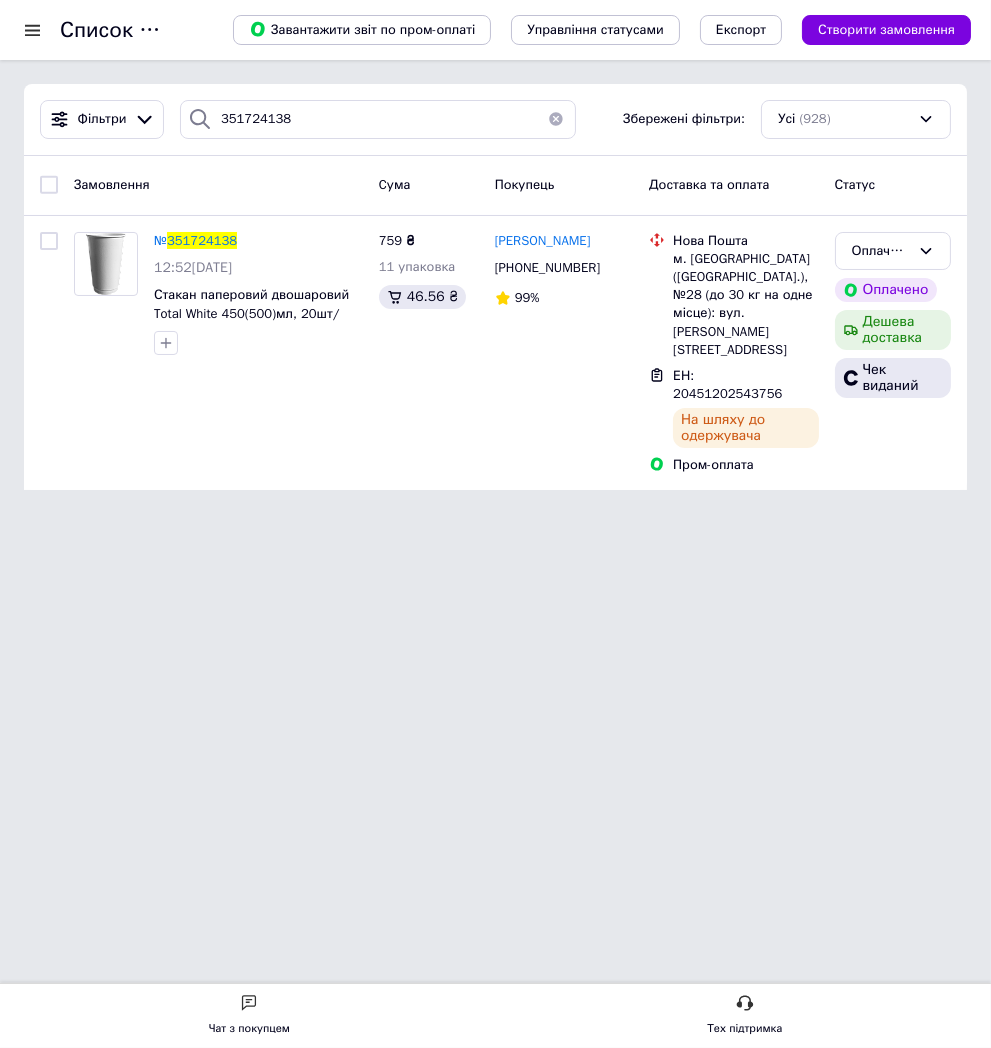 click at bounding box center [556, 119] 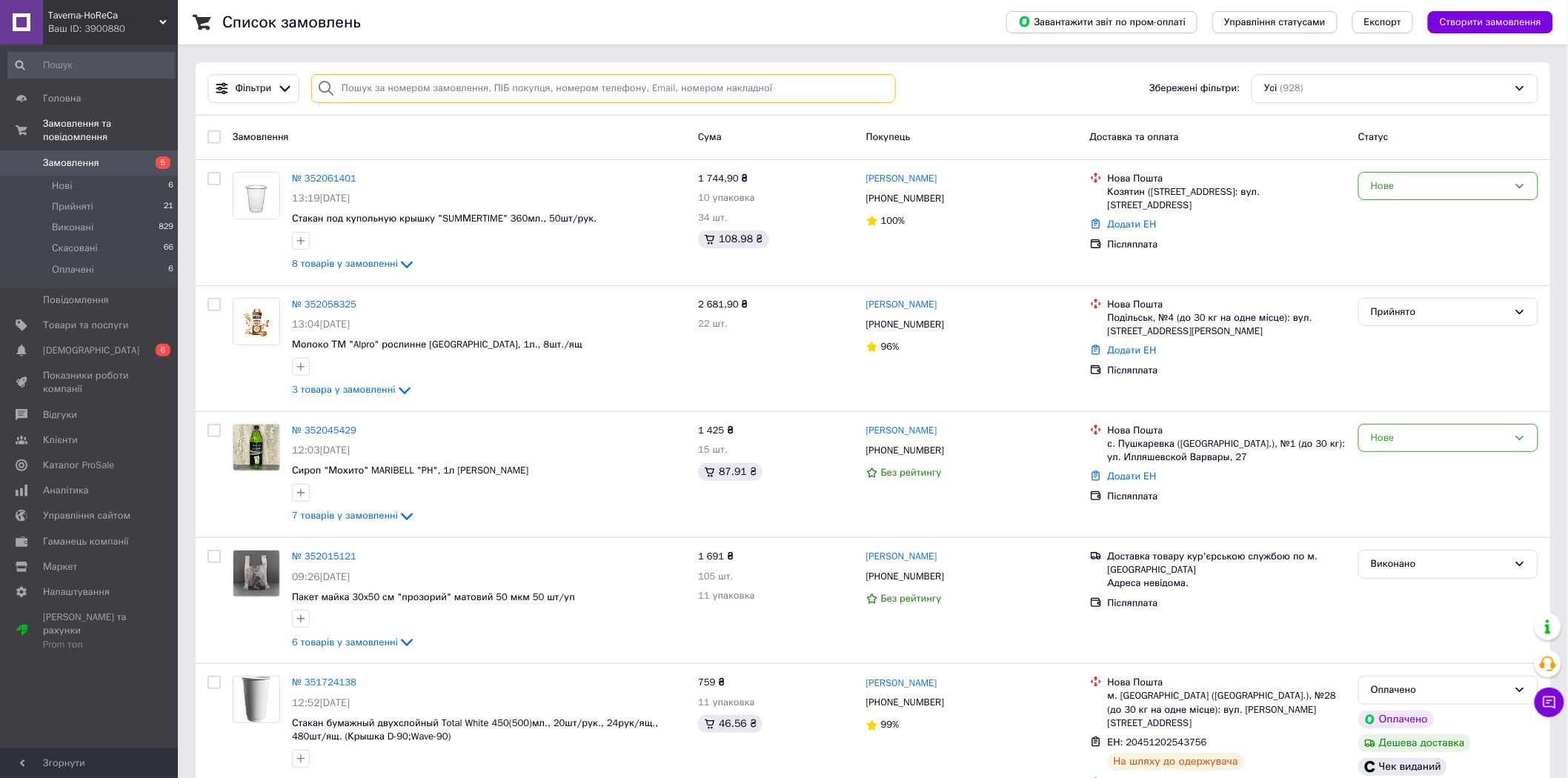 click at bounding box center (603, 88) 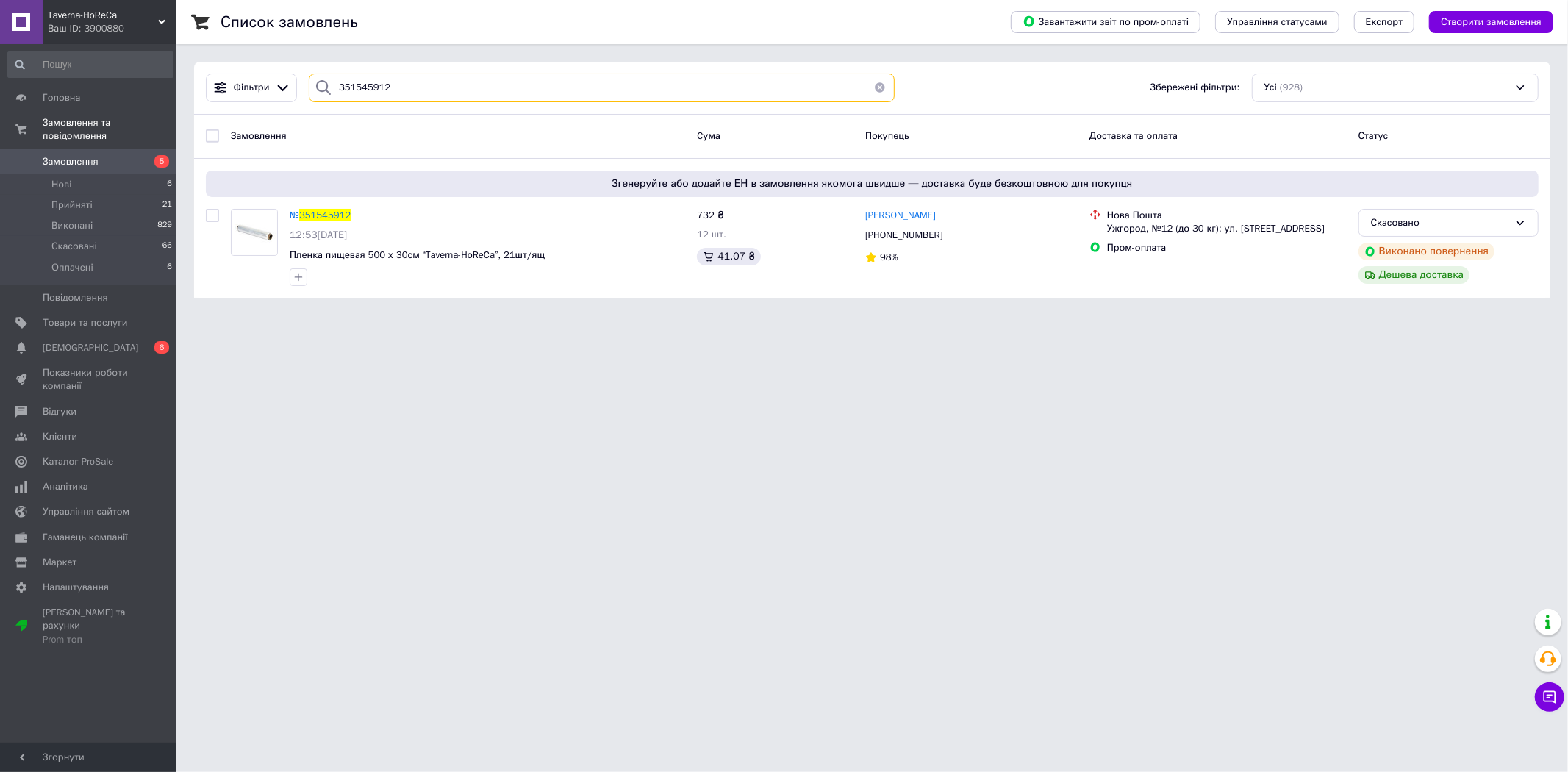 type on "351545912" 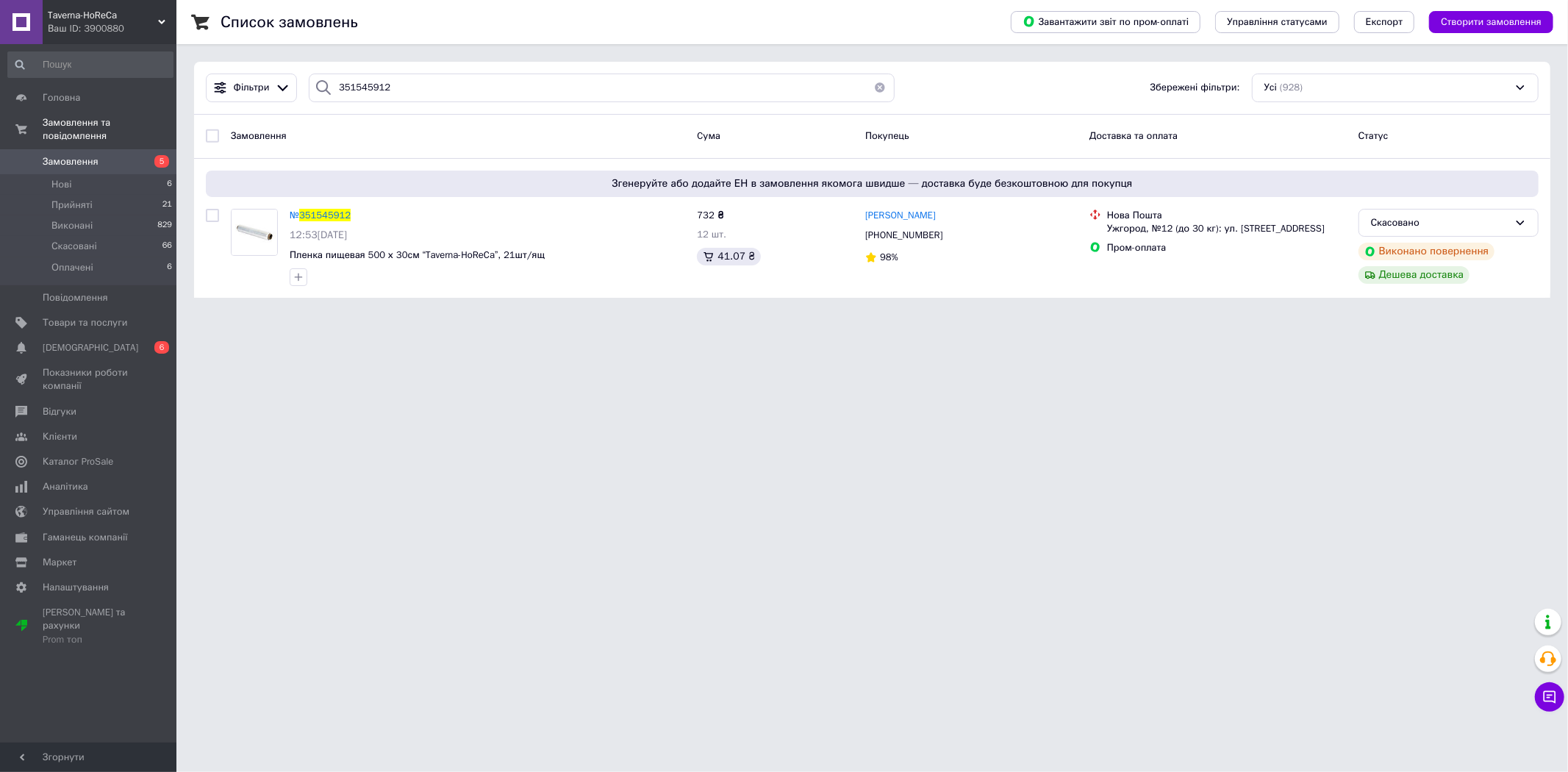 click on "Taverna-HoReCa Ваш ID: 3900880 Сайт Taverna-HoReCa Кабінет покупця Перевірити стан системи Сторінка на порталі Довідка Вийти Головна Замовлення та повідомлення Замовлення 5 Нові 6 Прийняті 21 Виконані 829 Скасовані 66 Оплачені 6 Повідомлення 0 Товари та послуги Сповіщення 0 6 Показники роботи компанії Відгуки Клієнти Каталог ProSale Аналітика Управління сайтом Гаманець компанії [PERSON_NAME] Тарифи та рахунки Prom топ Згорнути
Список замовлень   Завантажити звіт по пром-оплаті Управління статусами Експорт 351545912" at bounding box center (784, 157) 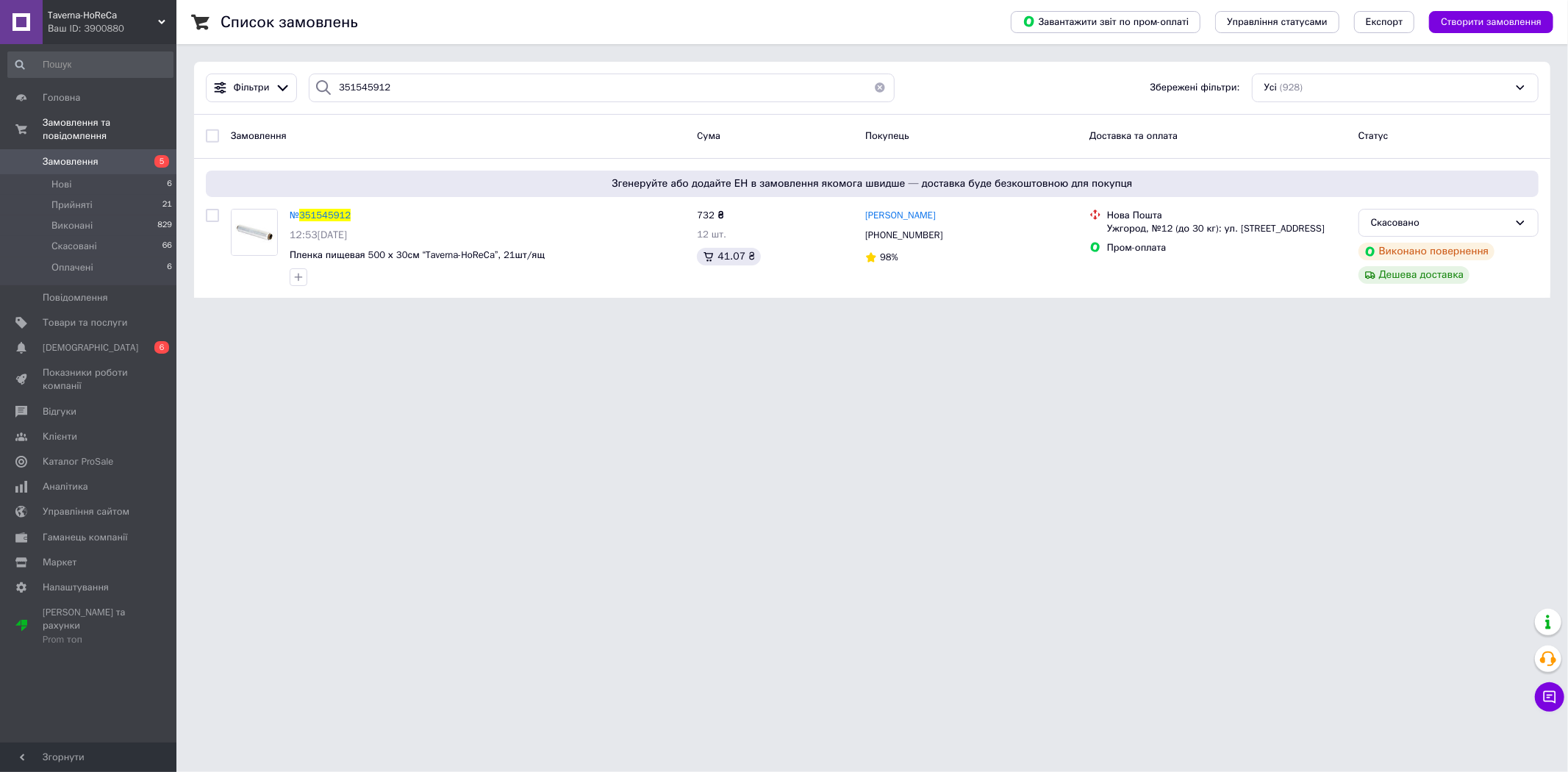 click on "Taverna-HoReCa Ваш ID: 3900880 Сайт Taverna-HoReCa Кабінет покупця Перевірити стан системи Сторінка на порталі Довідка Вийти Головна Замовлення та повідомлення Замовлення 5 Нові 6 Прийняті 21 Виконані 829 Скасовані 66 Оплачені 6 Повідомлення 0 Товари та послуги Сповіщення 0 6 Показники роботи компанії Відгуки Клієнти Каталог ProSale Аналітика Управління сайтом Гаманець компанії [PERSON_NAME] Тарифи та рахунки Prom топ Згорнути
Список замовлень   Завантажити звіт по пром-оплаті Управління статусами Експорт 351545912" at bounding box center [784, 157] 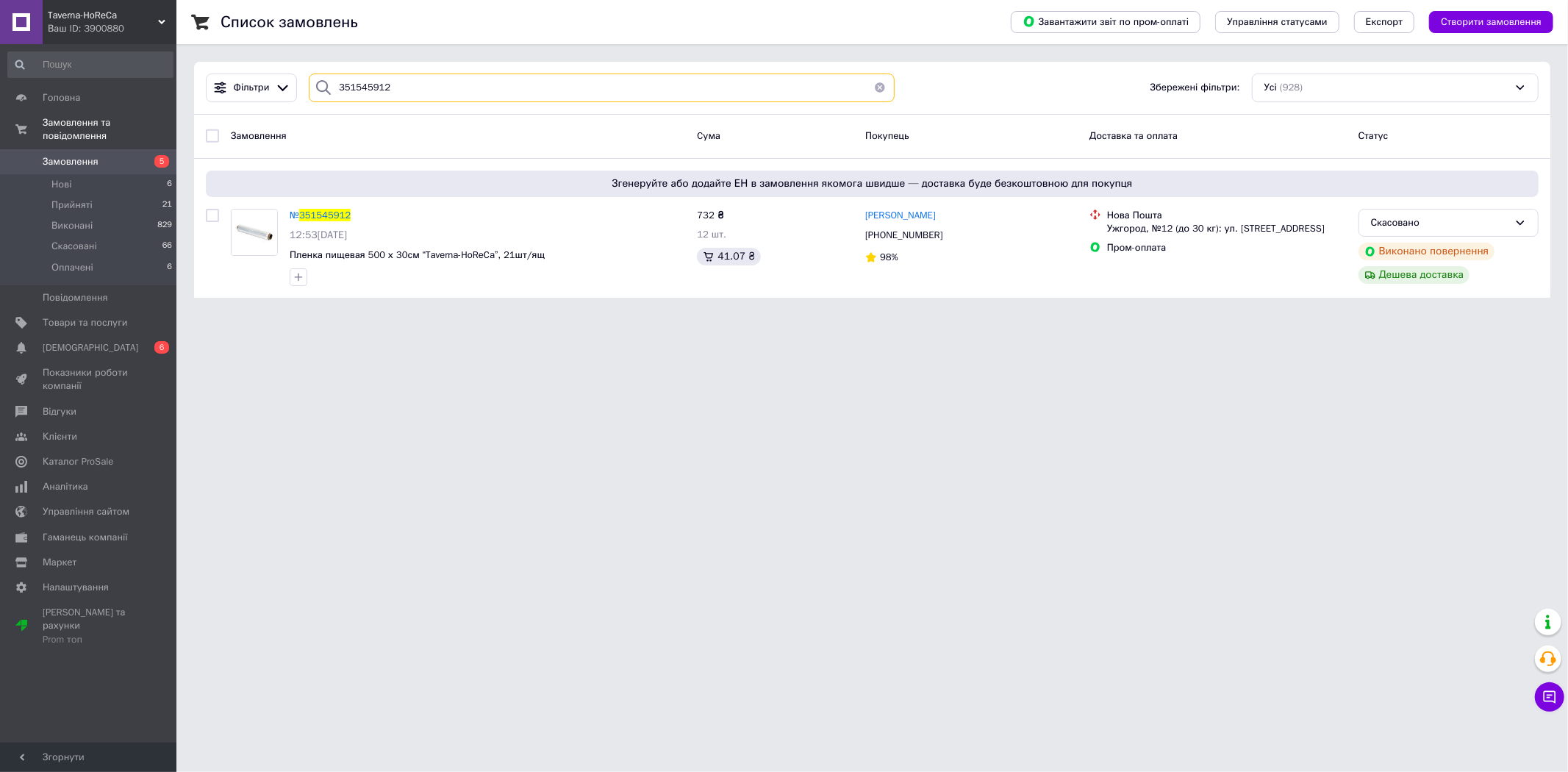 click on "351545912" at bounding box center [601, 87] 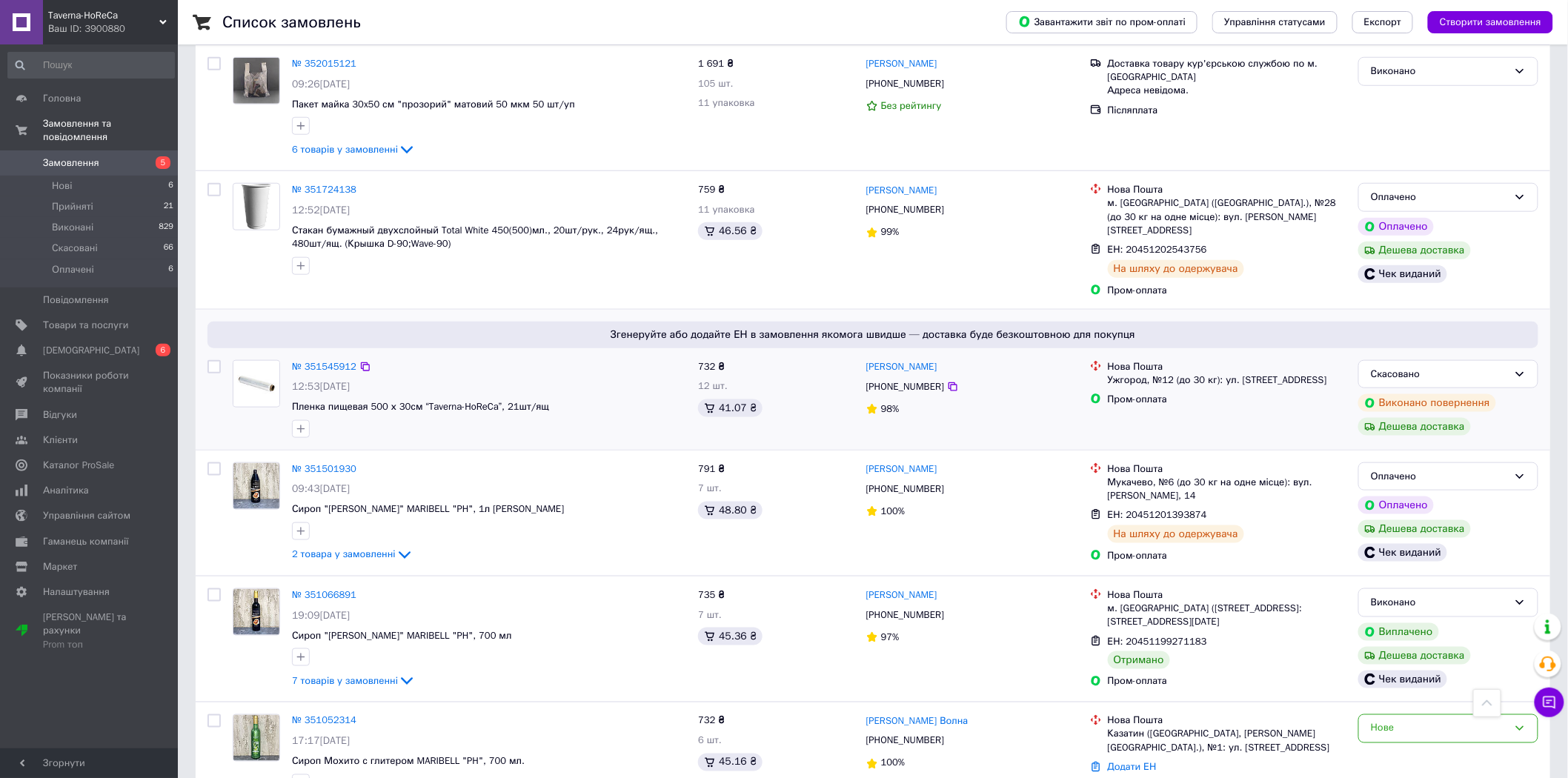 scroll, scrollTop: 493, scrollLeft: 0, axis: vertical 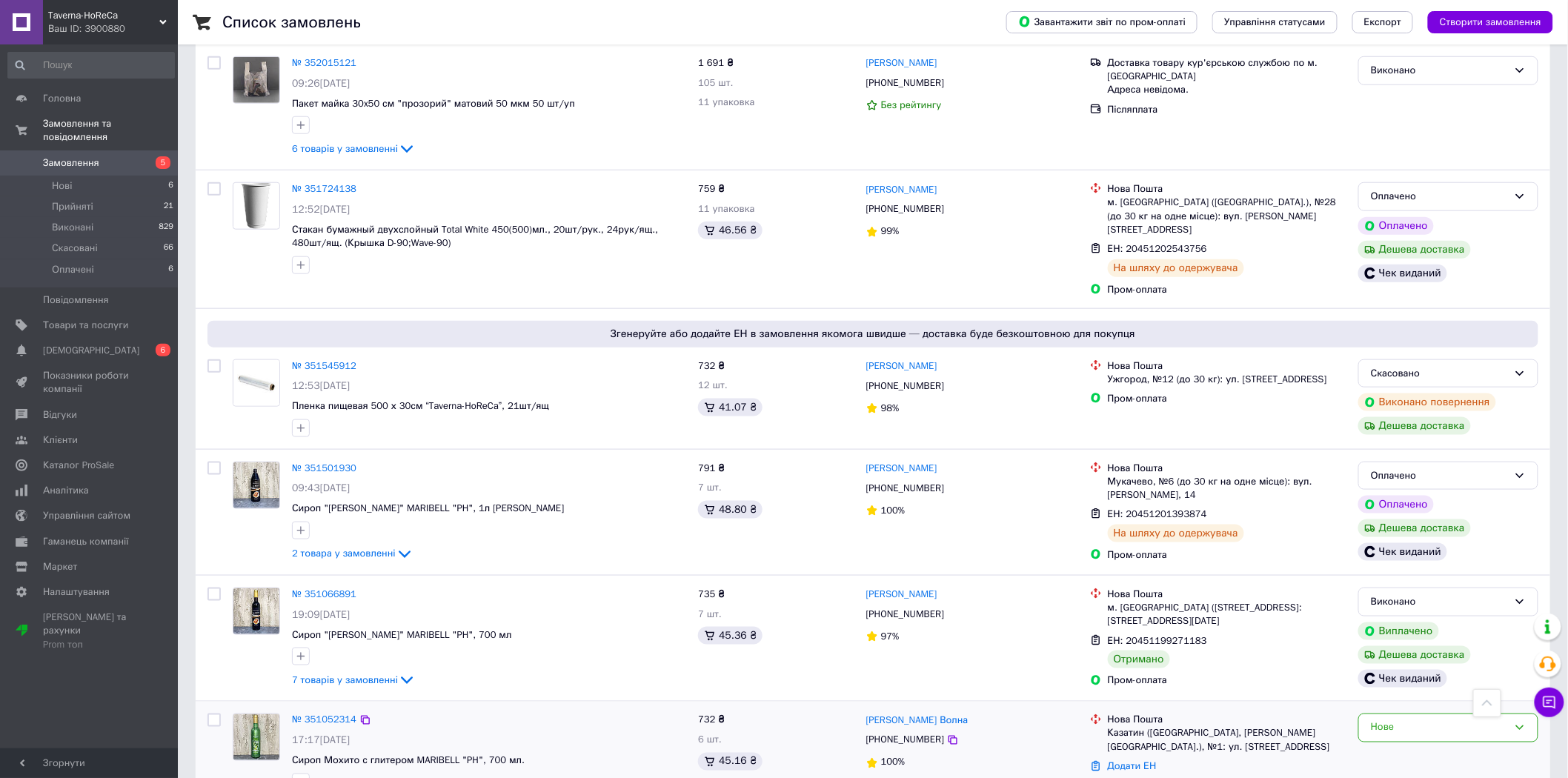 type 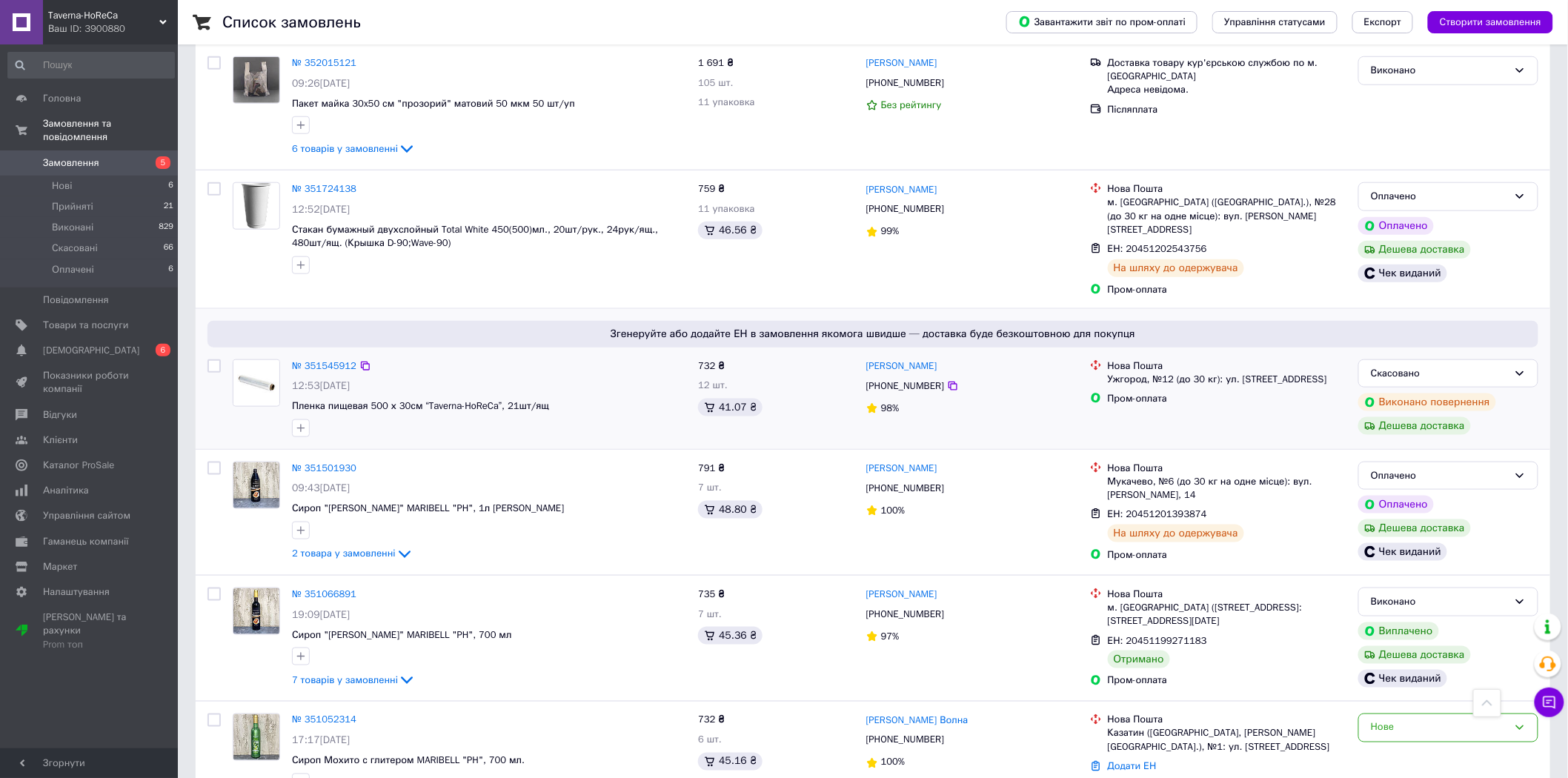 scroll, scrollTop: 396, scrollLeft: 0, axis: vertical 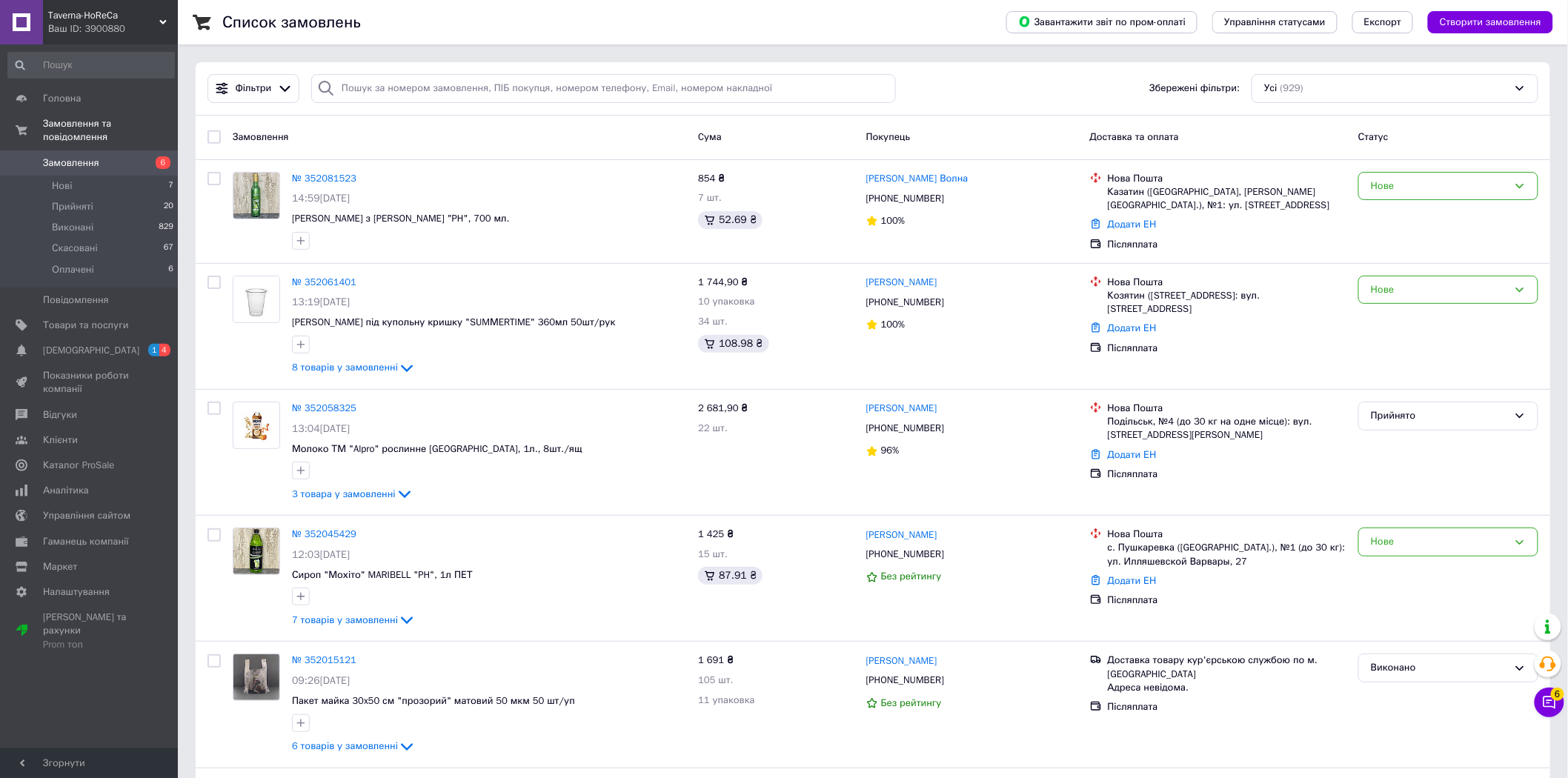 click on "Список замовлень   Завантажити звіт по пром-оплаті Управління статусами Експорт Створити замовлення Фільтри Збережені фільтри: Усі (929) Замовлення Cума Покупець Доставка та оплата Статус № 352081523 14:59, 10.07.2025 Сироп Мохіто з глітером MARIBELL "PH", 700 мл. 854 ₴ 7 шт. 52.69 ₴ Настя Волна +380939962541 100% Нова Пошта Казатин (Винницкая обл., Хмельницкий р-н.), №1: ул. Винниченка, 19 а Додати ЕН Післяплата Нове № 352061401 13:19, 10.07.2025 Стакан під купольну кришку "SUMМERTIME" 360мл 50шт/рук 8 товарів у замовленні 1 744,90 ₴ 10 упаковка 34 шт. 108.98 ₴ Олександра Прус +380631409774 100% Нова Пошта Додати ЕН Післяплата 96% 1" at bounding box center (873, 1434) 